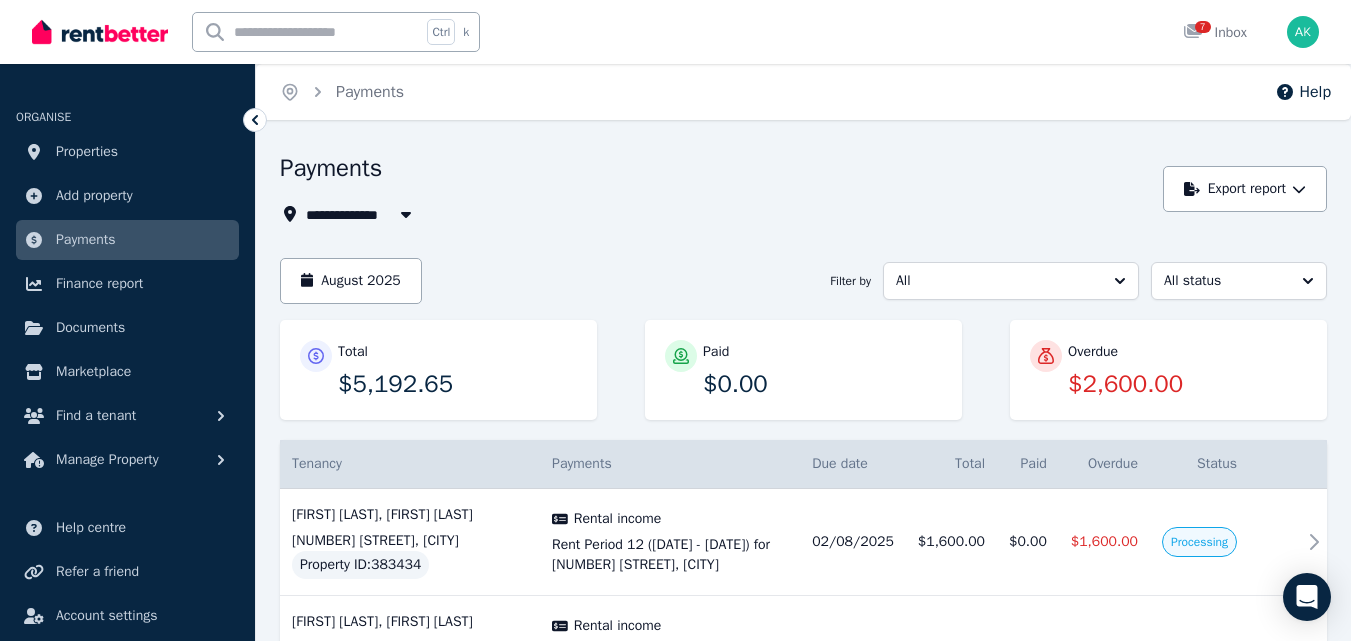 scroll, scrollTop: 228, scrollLeft: 0, axis: vertical 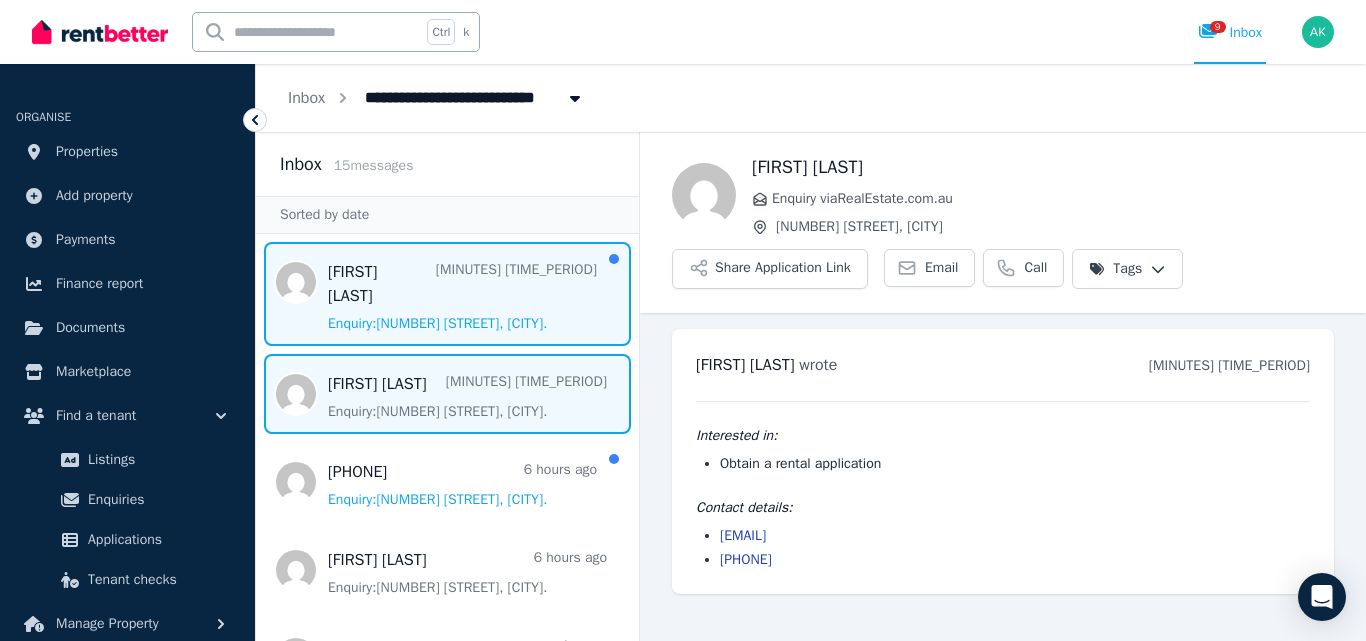 click at bounding box center (447, 294) 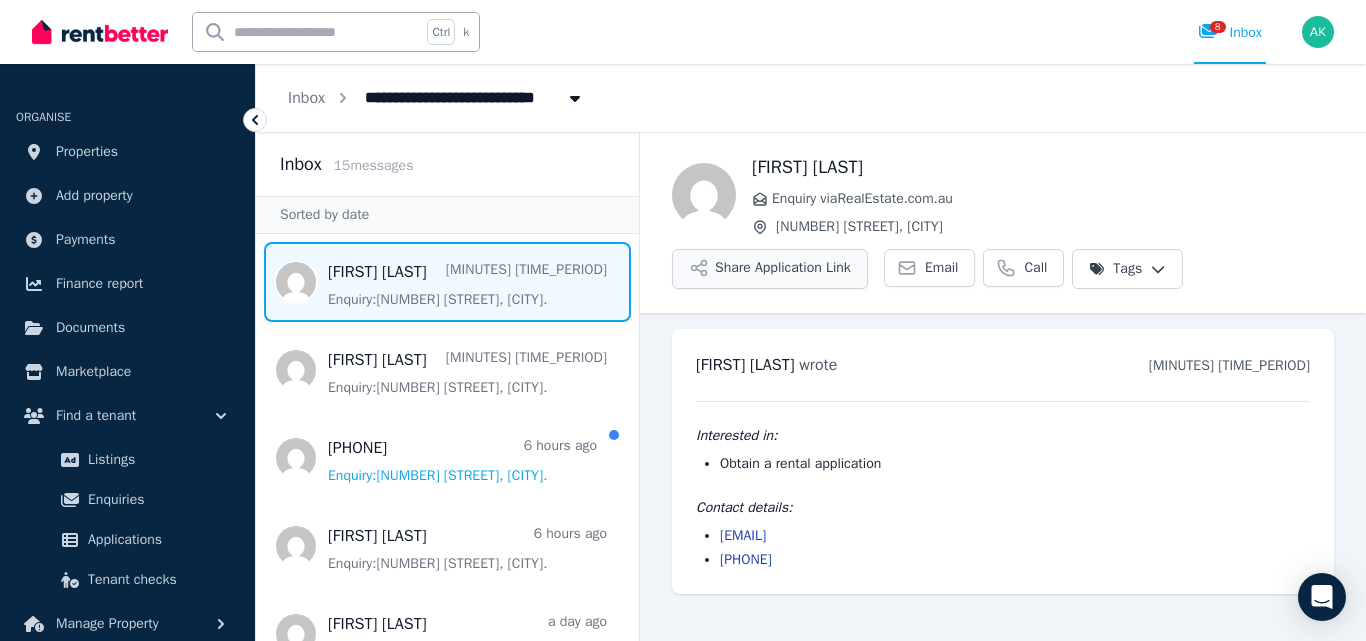 click on "Share Application Link" at bounding box center [770, 269] 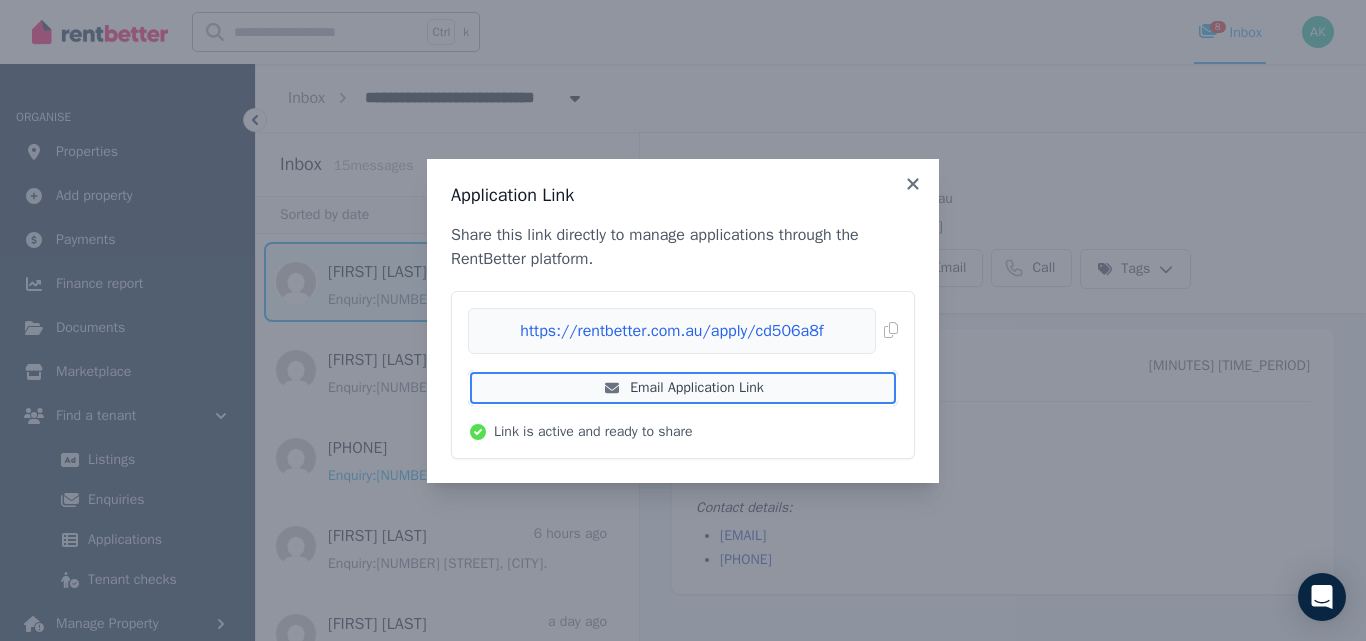 click on "Email Application Link" at bounding box center [683, 388] 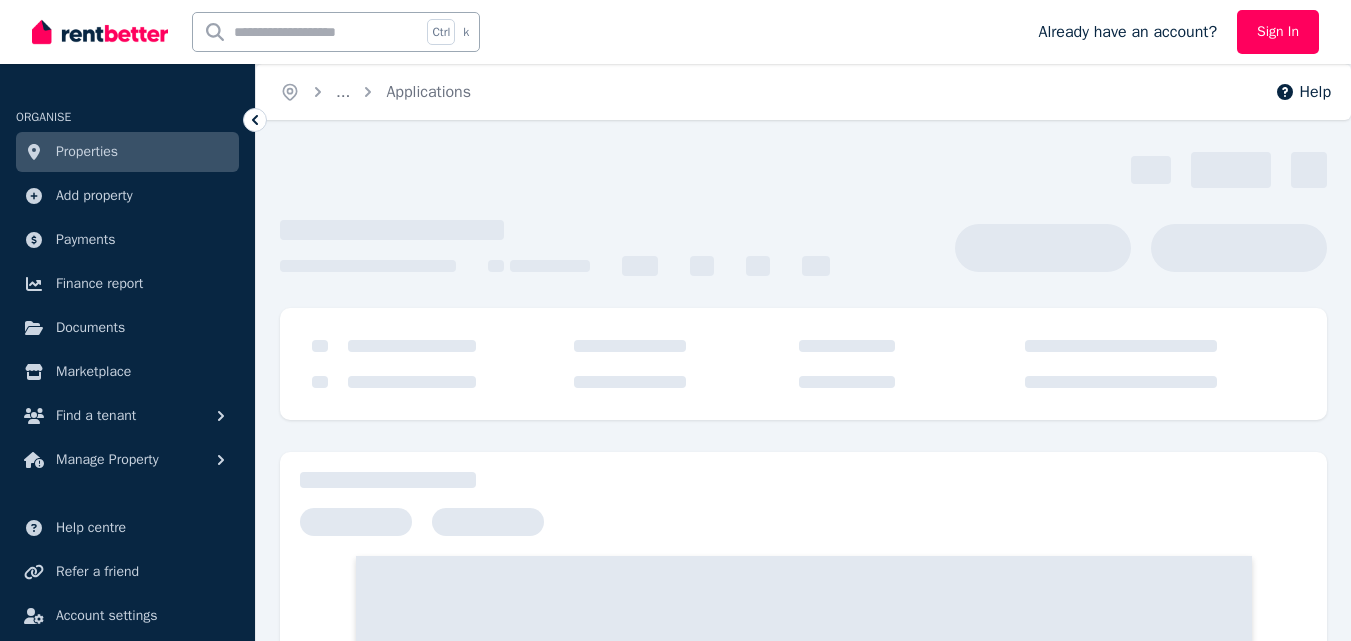 scroll, scrollTop: 0, scrollLeft: 0, axis: both 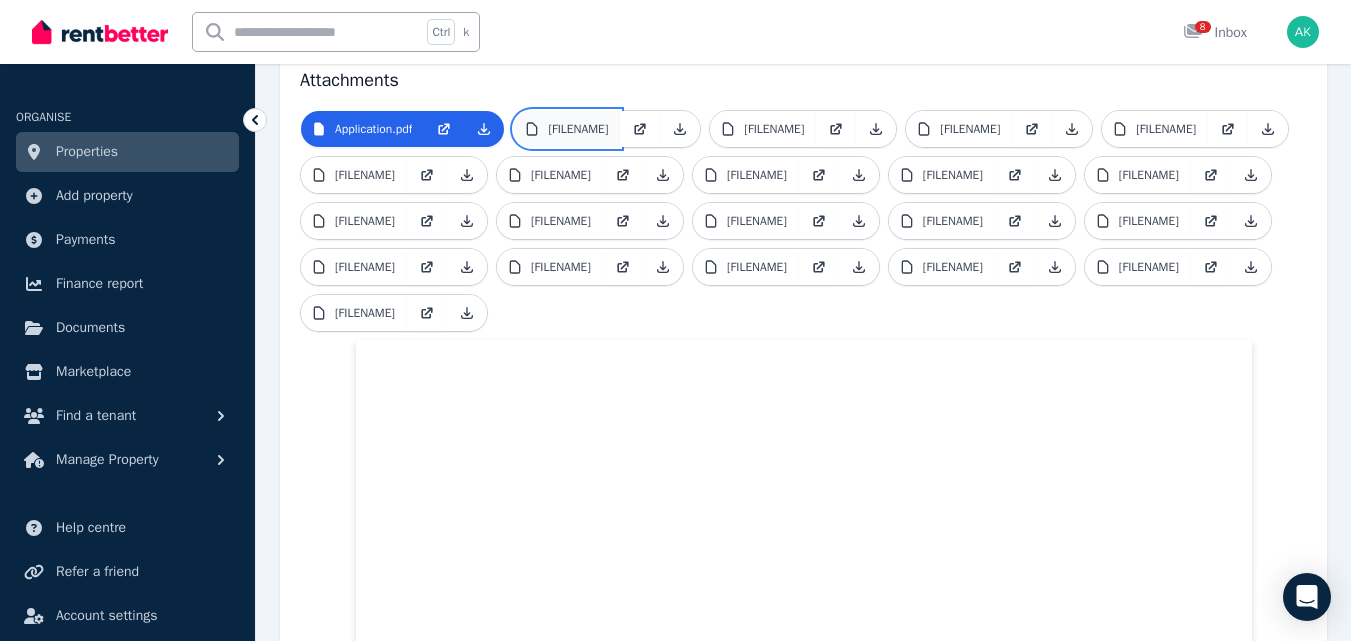 click on "Screenshot_20250430_210842_All_Document_Reader.jpg" at bounding box center [578, 129] 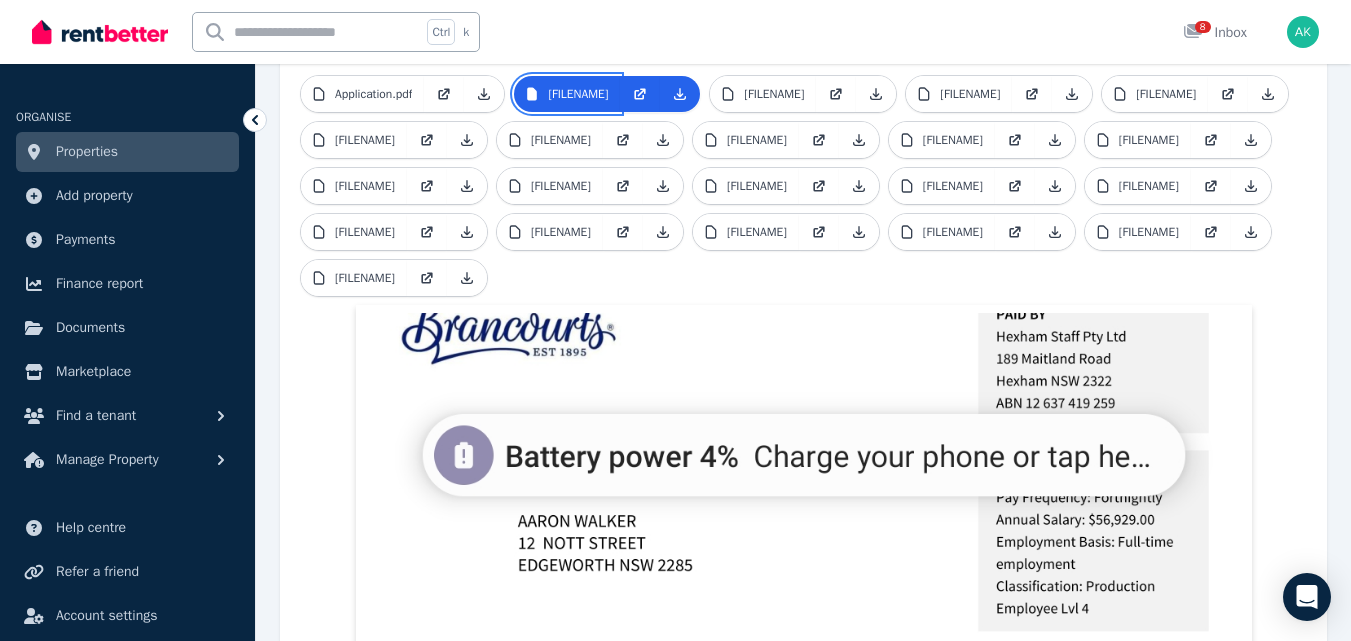 scroll, scrollTop: 502, scrollLeft: 0, axis: vertical 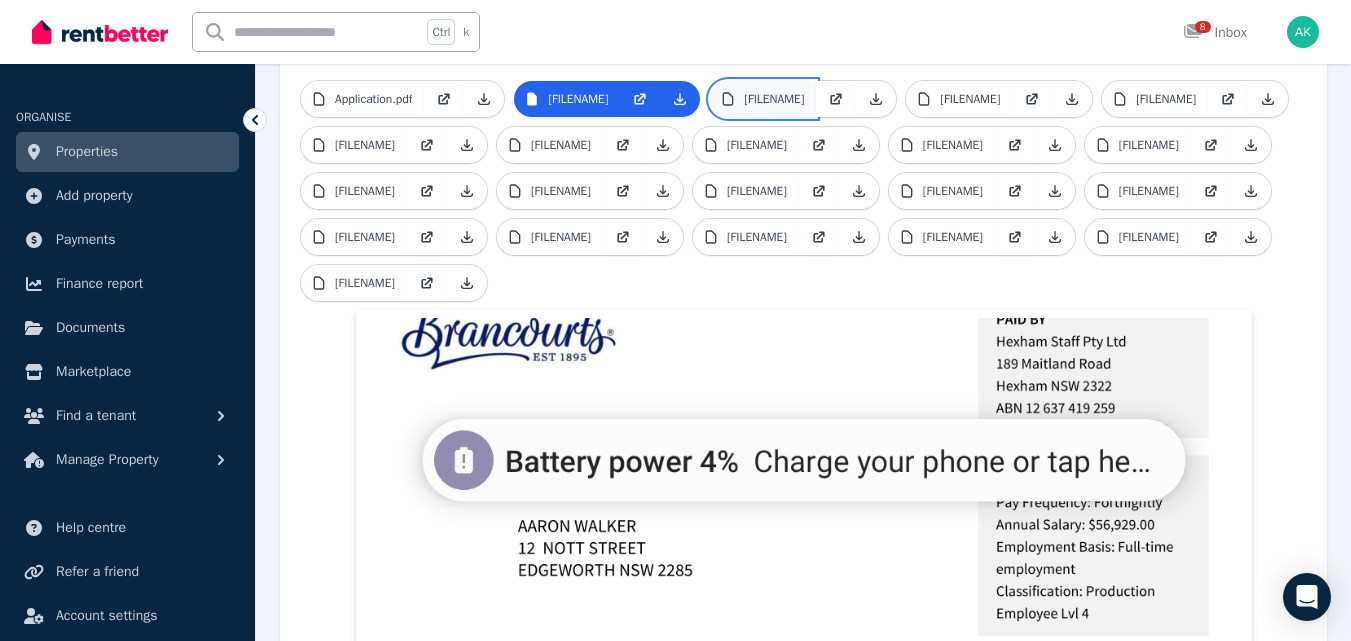click on "Screenshot_20250430_211522_Edge.jpg" at bounding box center [774, 99] 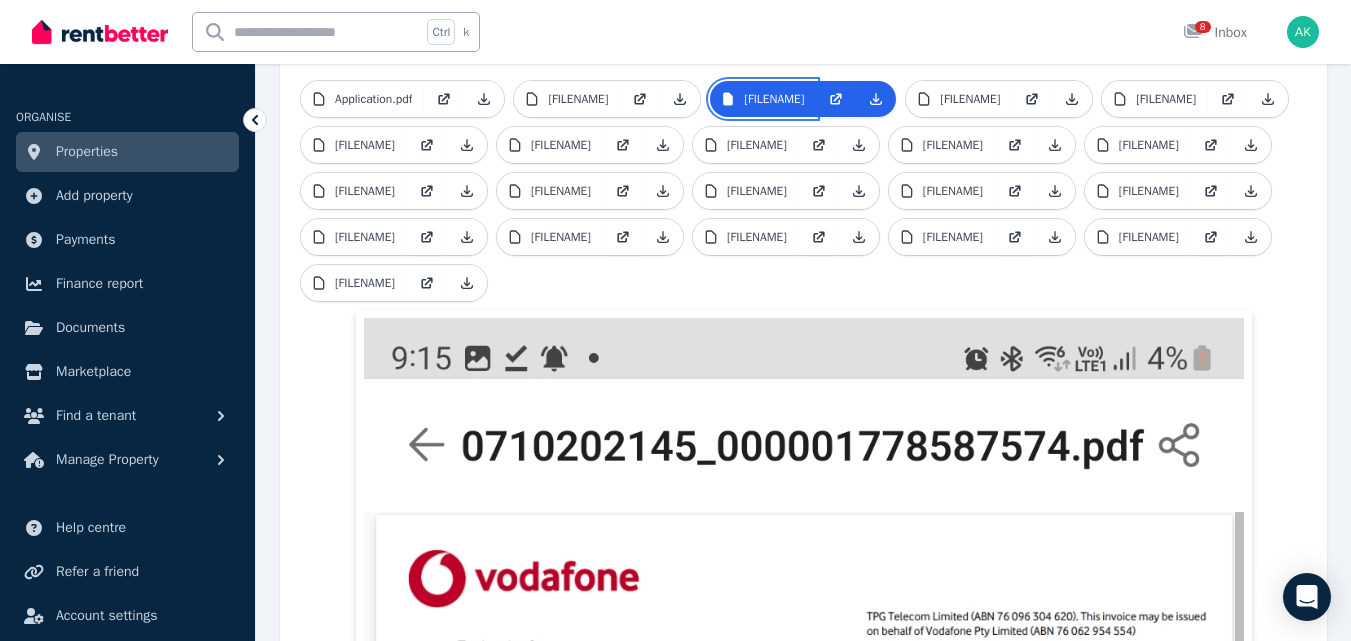 scroll, scrollTop: 507, scrollLeft: 0, axis: vertical 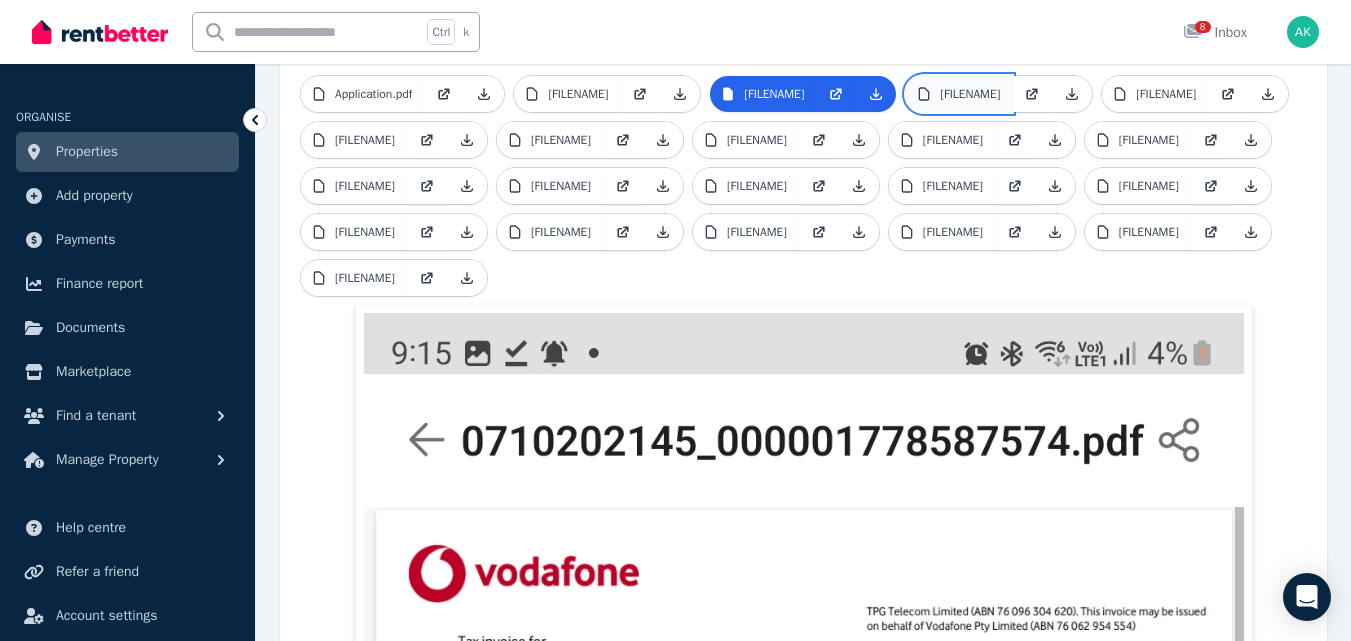 click on "Screenshot_20250501_191209_ANZ.jpg" at bounding box center [970, 94] 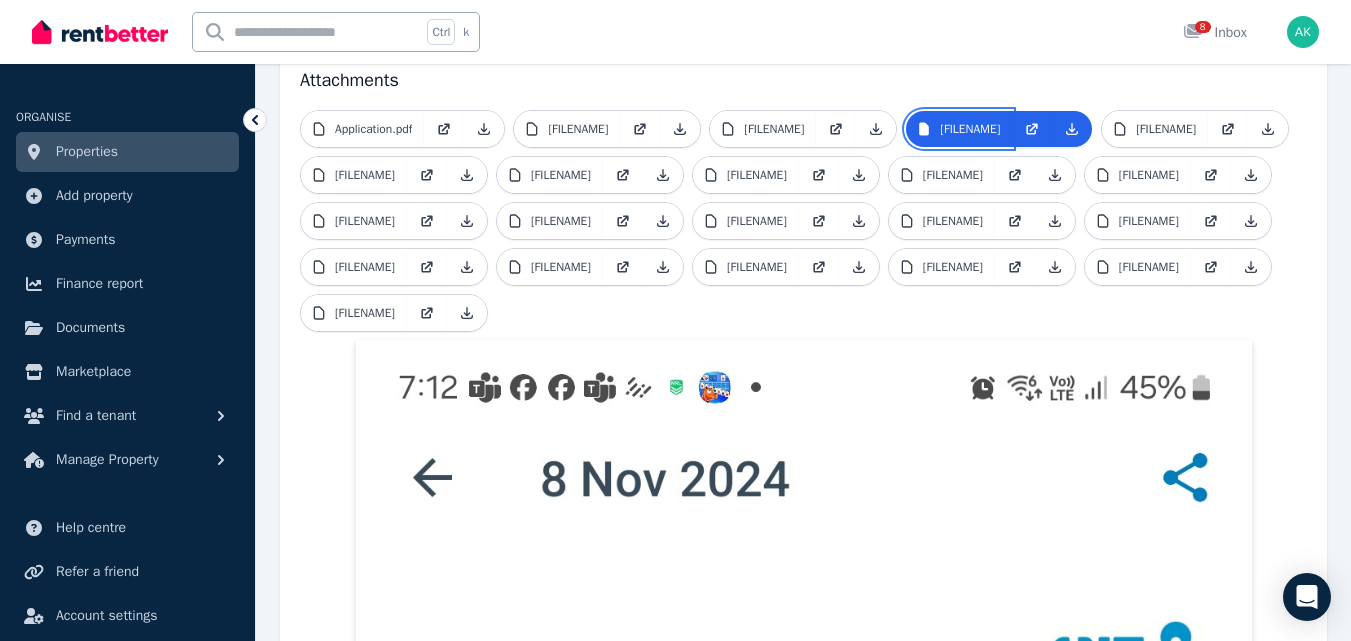scroll, scrollTop: 495, scrollLeft: 0, axis: vertical 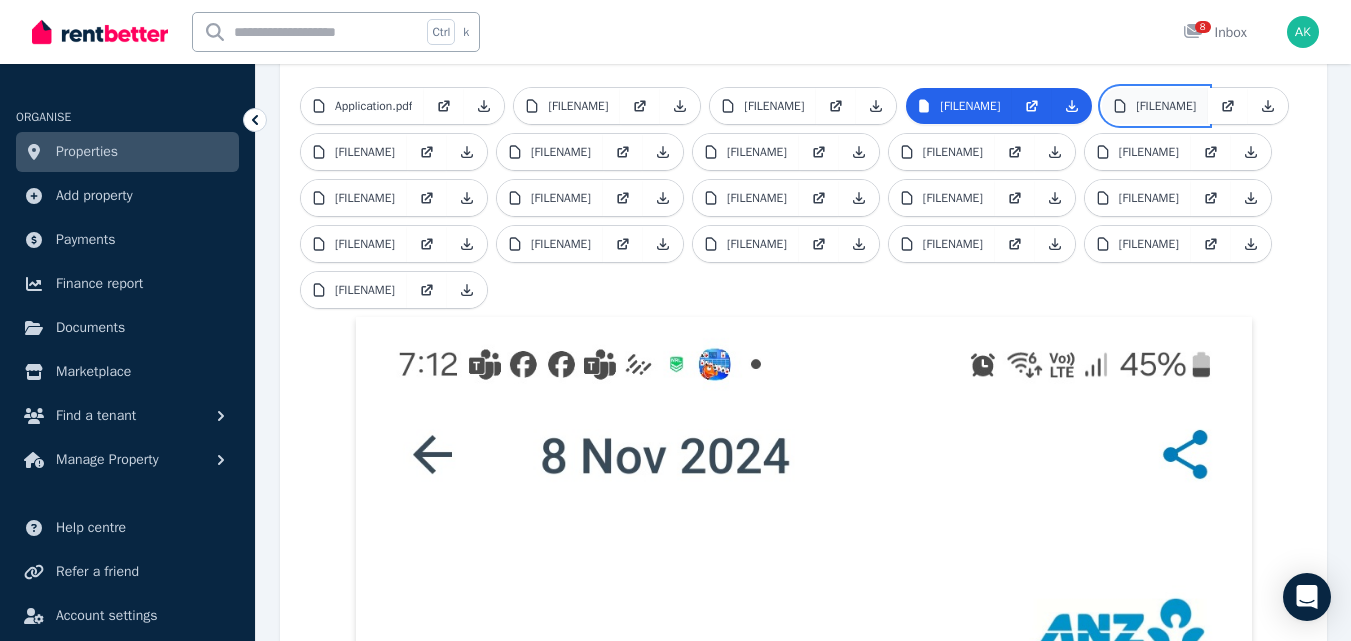 click on "Screenshot_20250529_194930_Drive.jpg" at bounding box center (1166, 106) 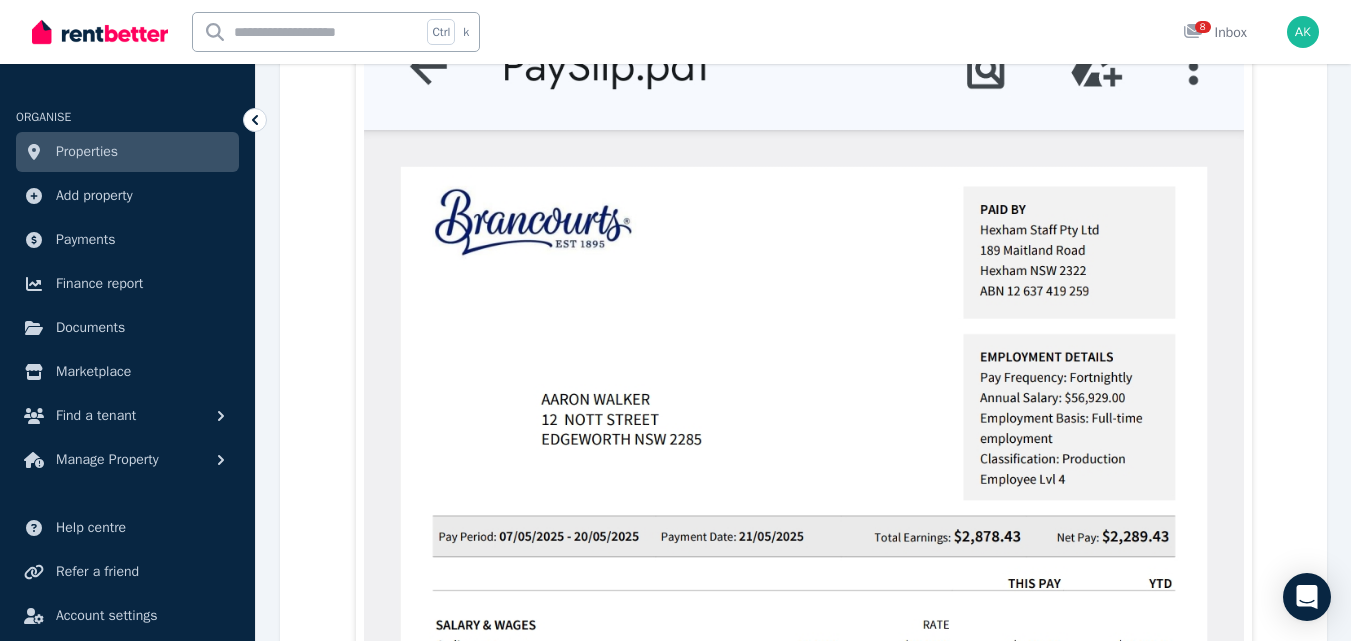 scroll, scrollTop: 425, scrollLeft: 0, axis: vertical 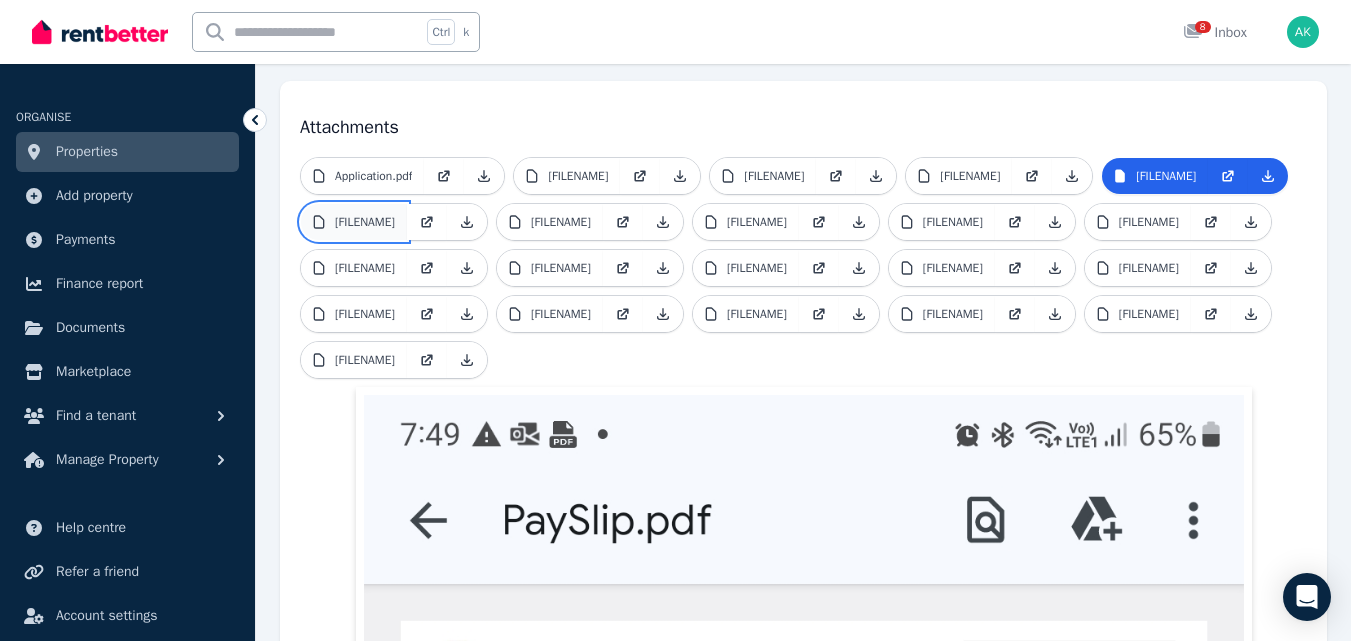 click on "Screenshot_20250529_200054_Drive.jpg" at bounding box center (365, 222) 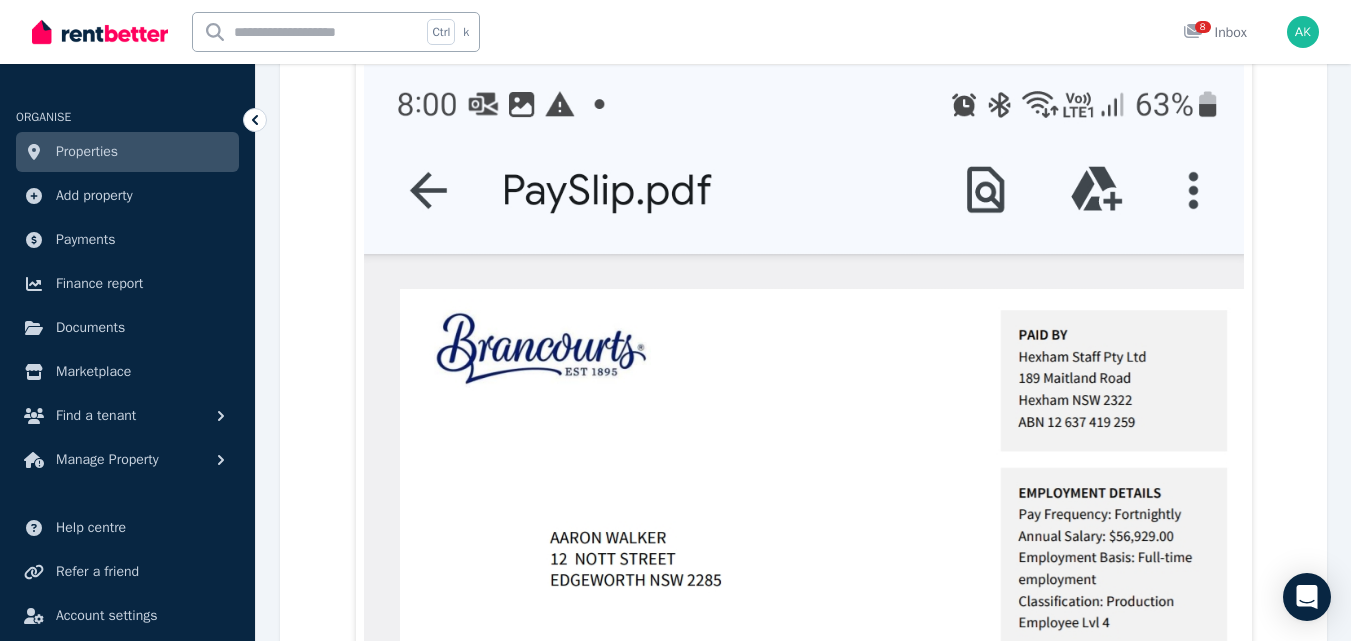 scroll, scrollTop: 550, scrollLeft: 0, axis: vertical 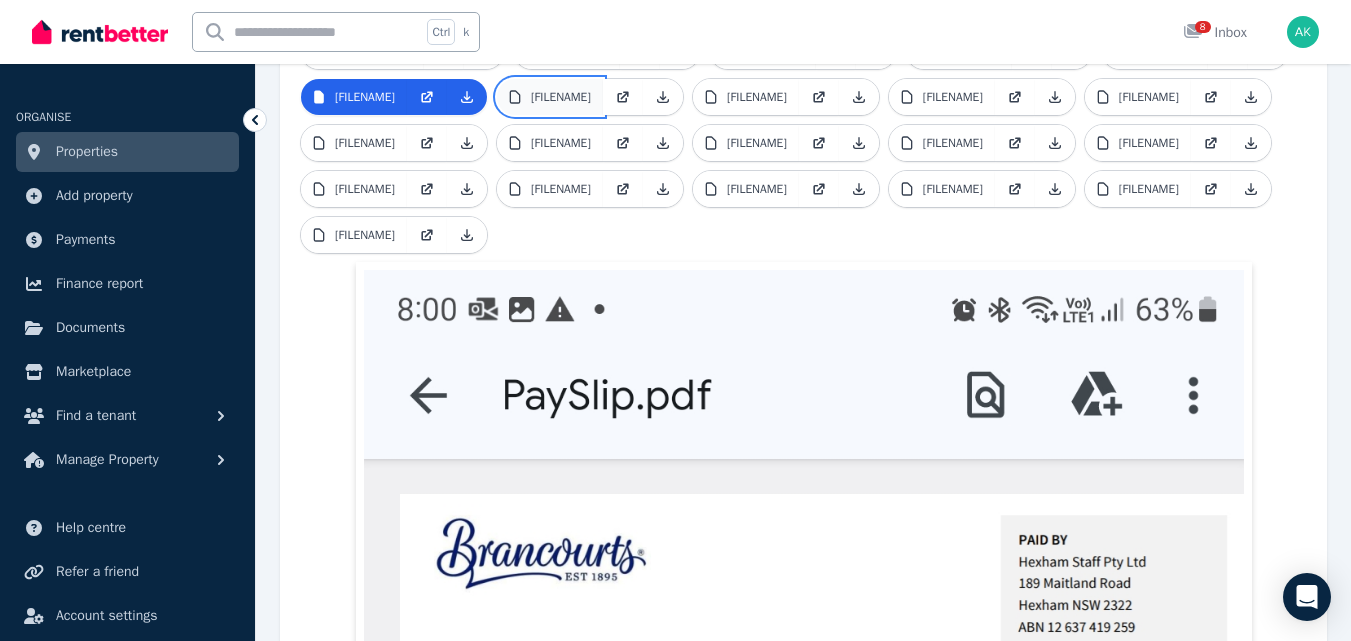 click on "Screenshot_20250618_162410_Drive.jpg" at bounding box center (561, 97) 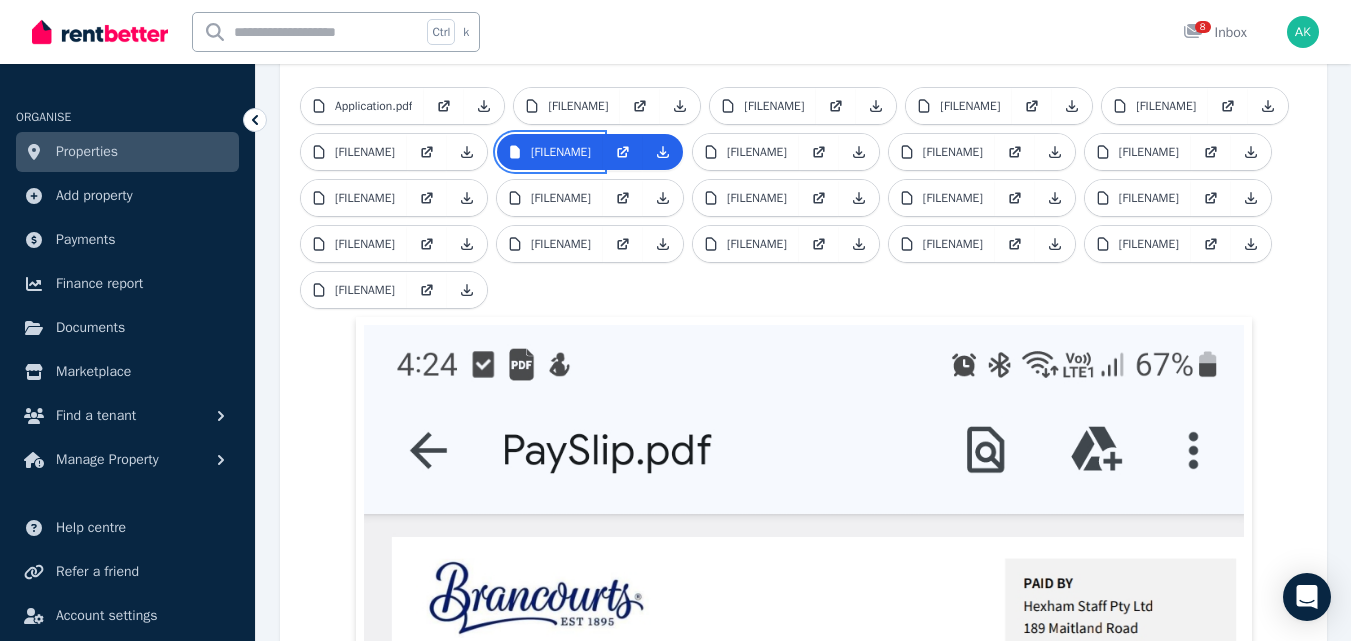 scroll, scrollTop: 345, scrollLeft: 0, axis: vertical 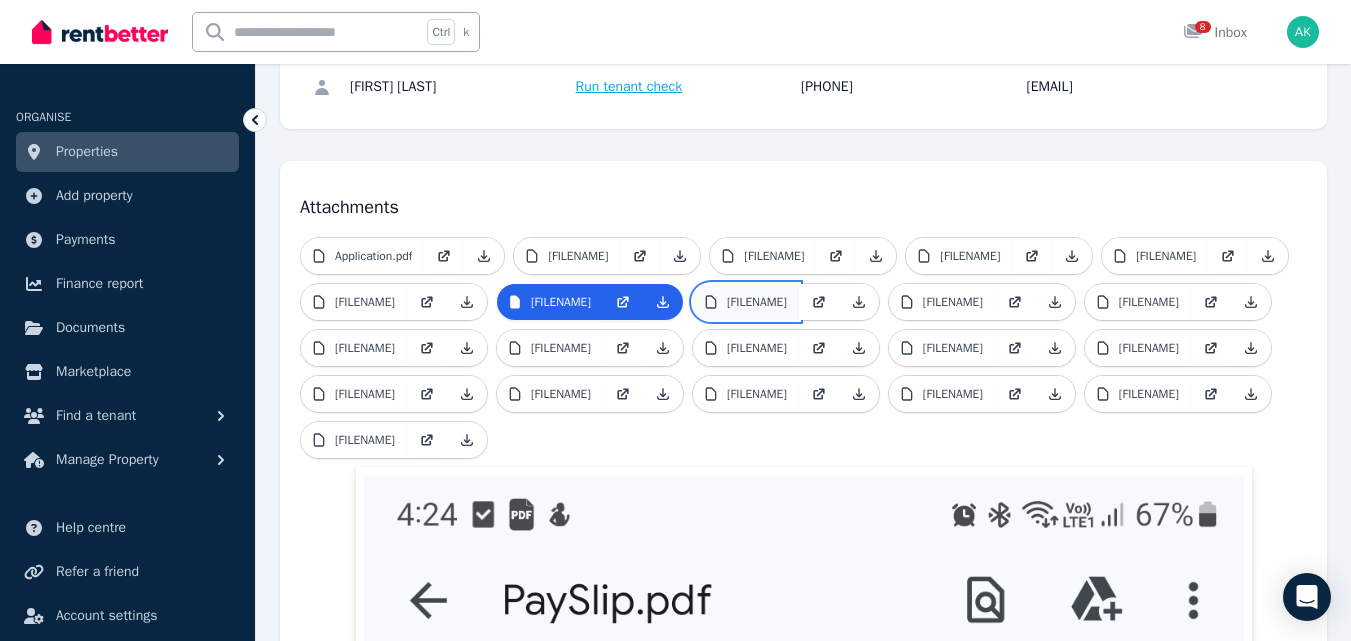 click on "Screenshot_20250702_191204_Drive.jpg" at bounding box center [757, 302] 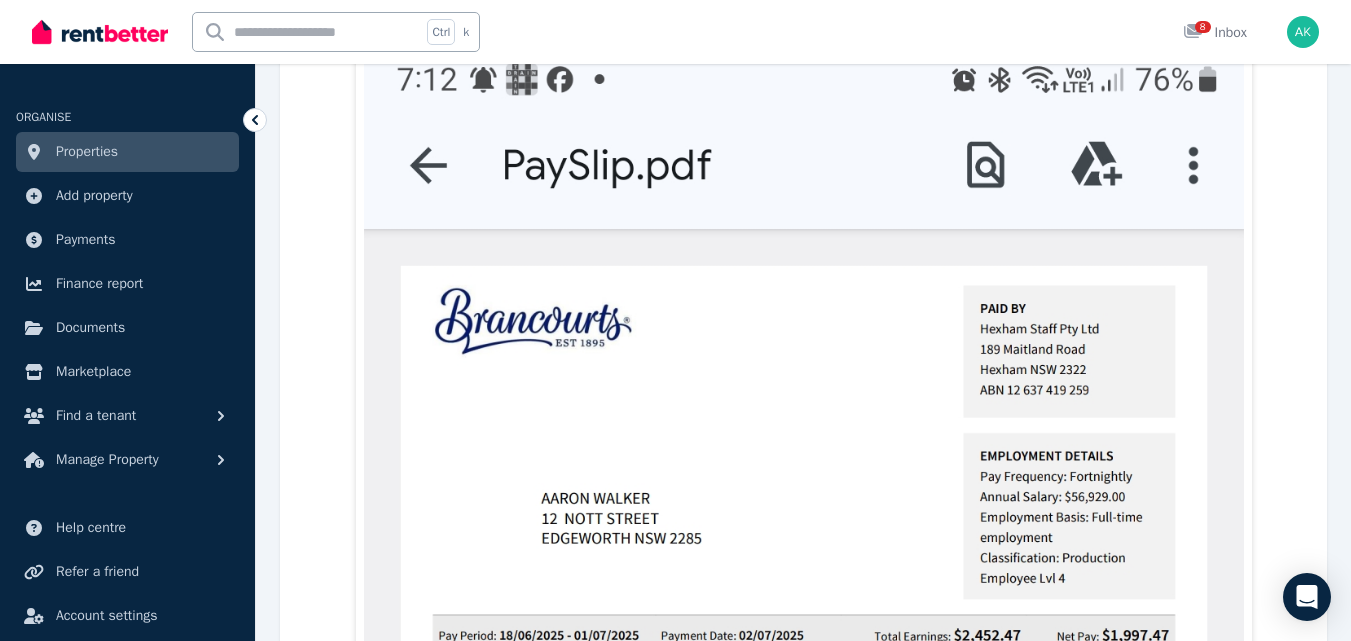 scroll, scrollTop: 625, scrollLeft: 0, axis: vertical 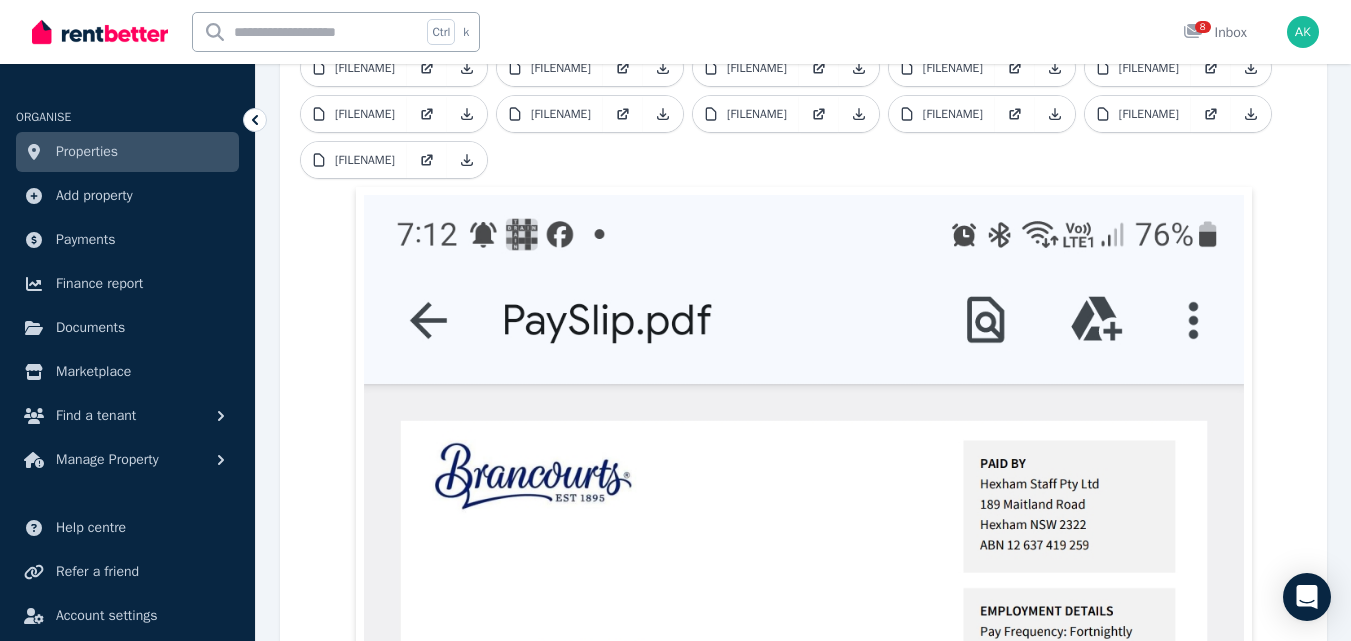 click on "Screenshot_20250717_170902_M365_Copilot.jpg" at bounding box center (953, 22) 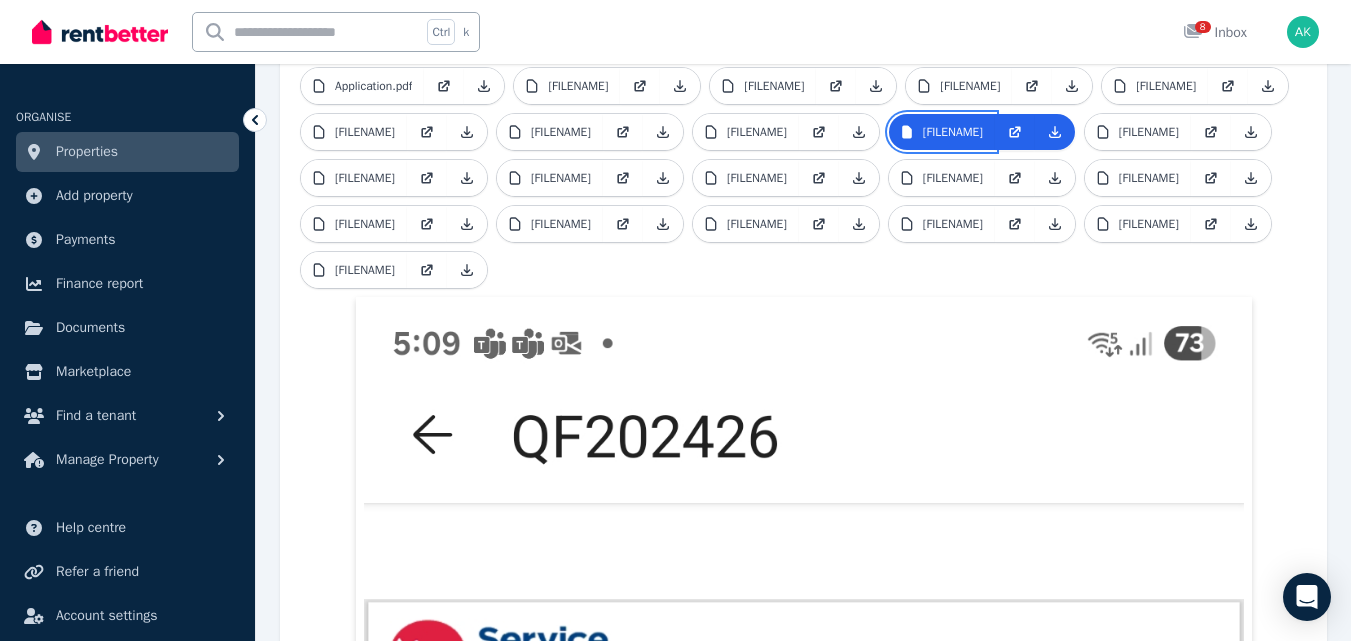 scroll, scrollTop: 490, scrollLeft: 0, axis: vertical 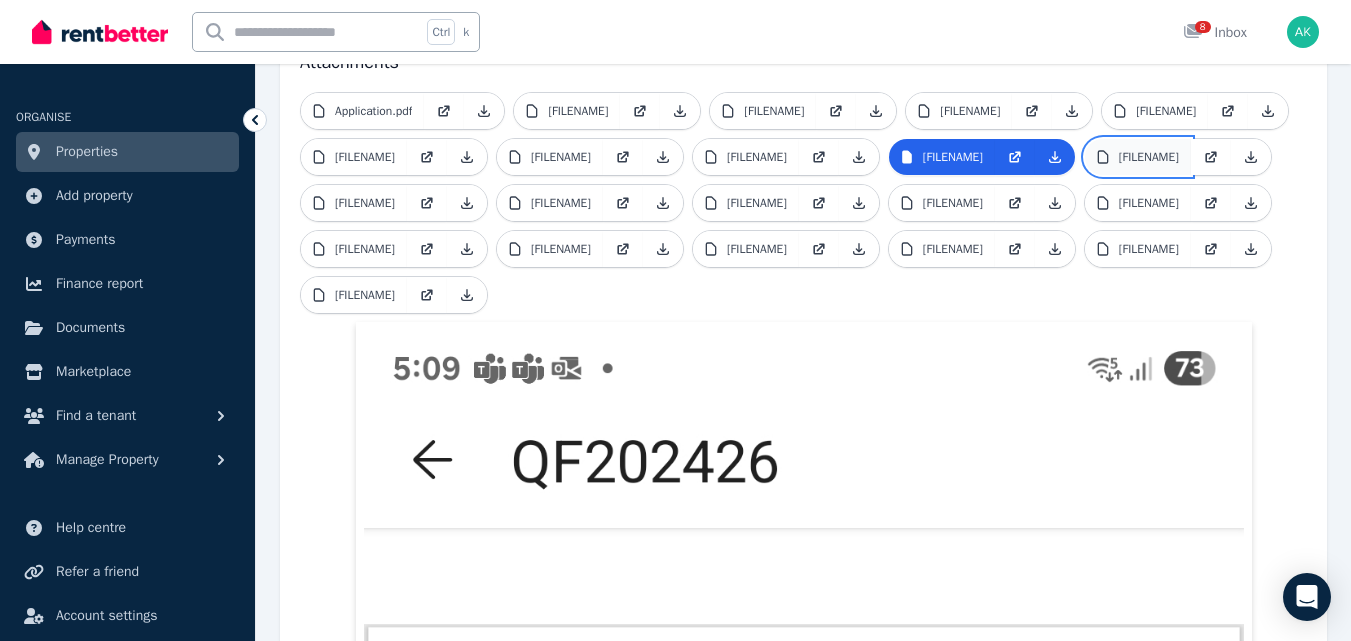 click on "Screenshot_20250717_170930_M365_Copilot.jpg" at bounding box center [1149, 157] 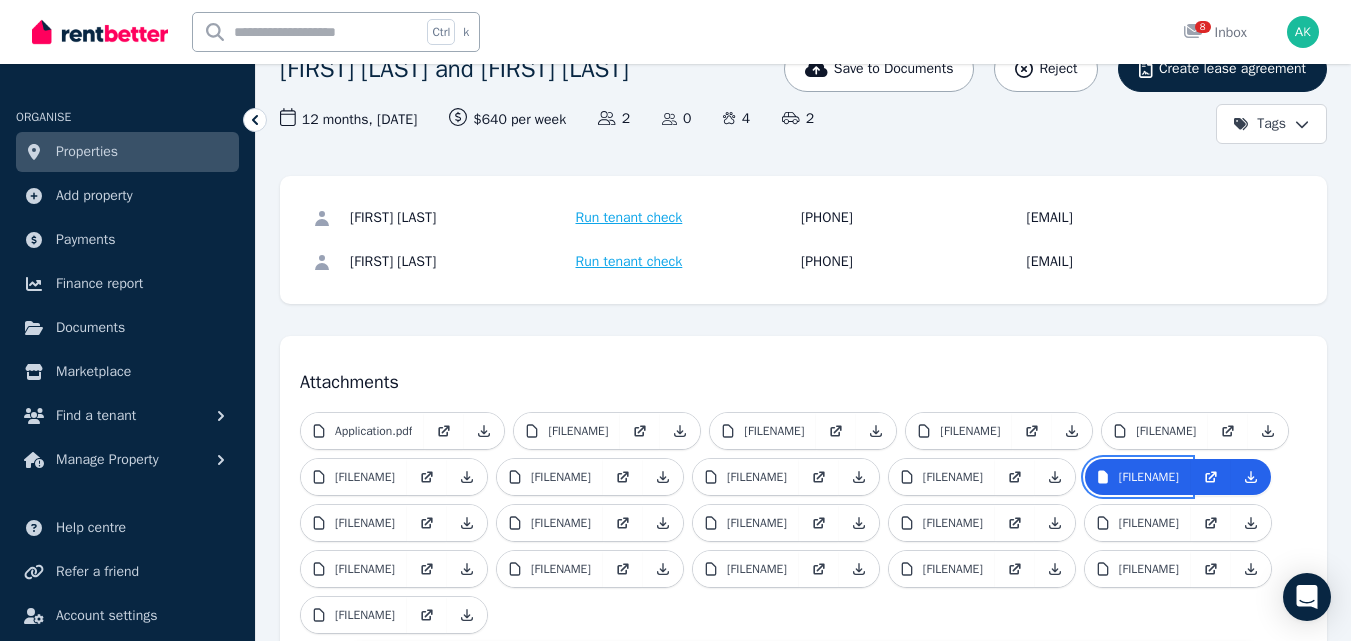 scroll, scrollTop: 450, scrollLeft: 0, axis: vertical 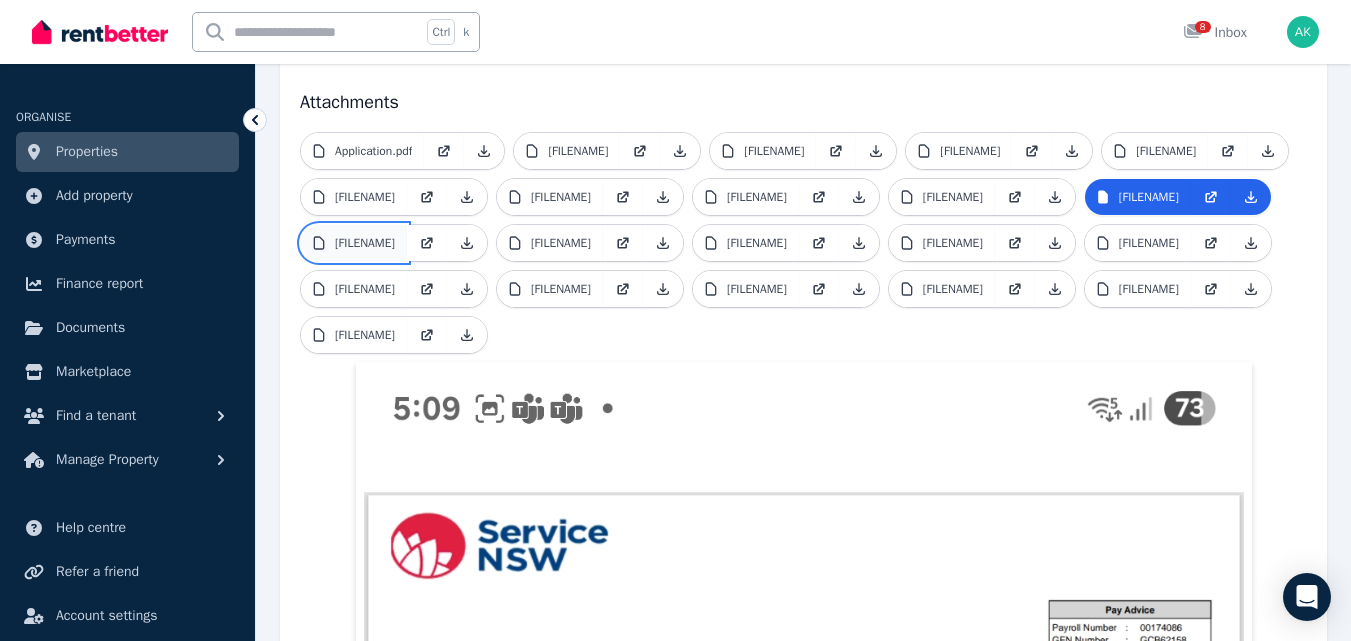 click on "Screenshot_20250717_170947_M365_Copilot.jpg" at bounding box center [365, 243] 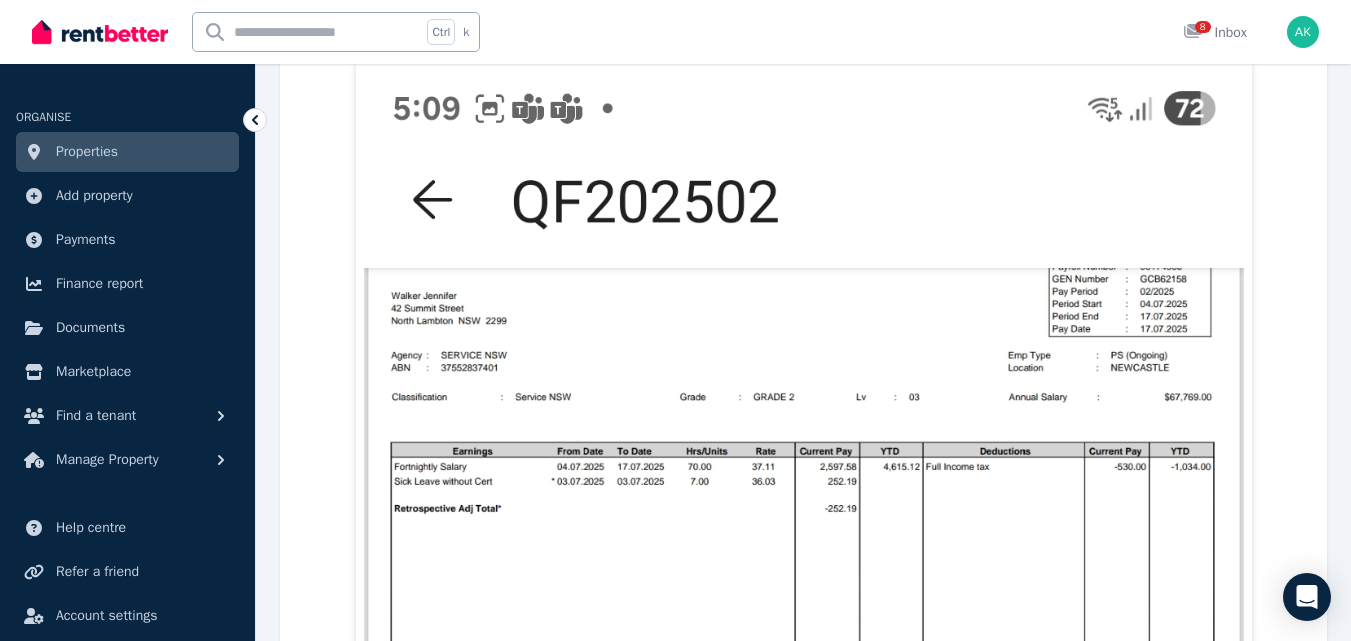 scroll, scrollTop: 645, scrollLeft: 0, axis: vertical 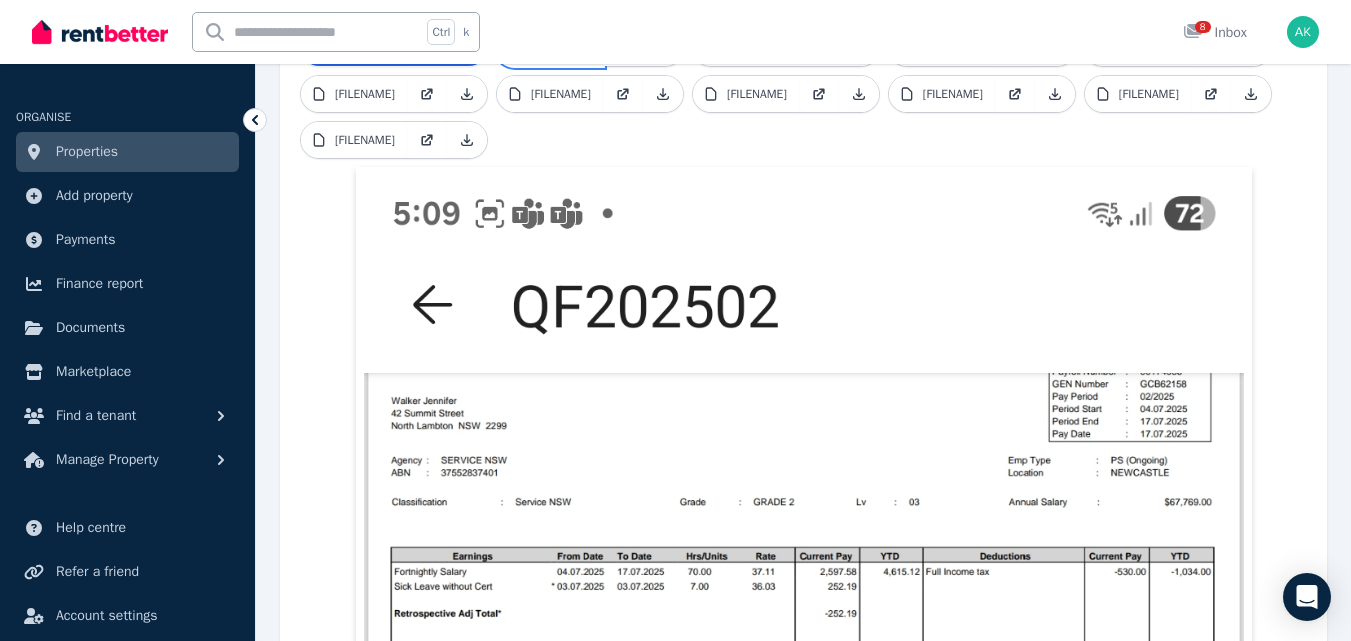 click on "Screenshot_20250717_171124_ANZ.jpg" at bounding box center (561, 48) 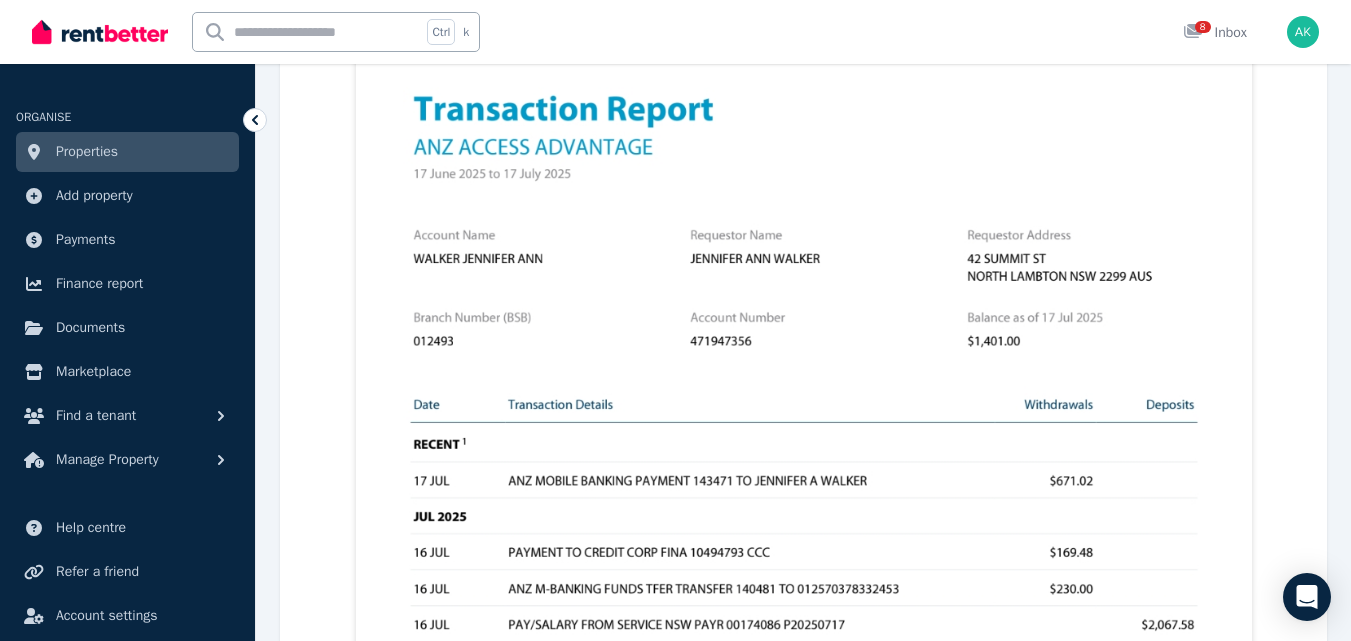 scroll, scrollTop: 1138, scrollLeft: 0, axis: vertical 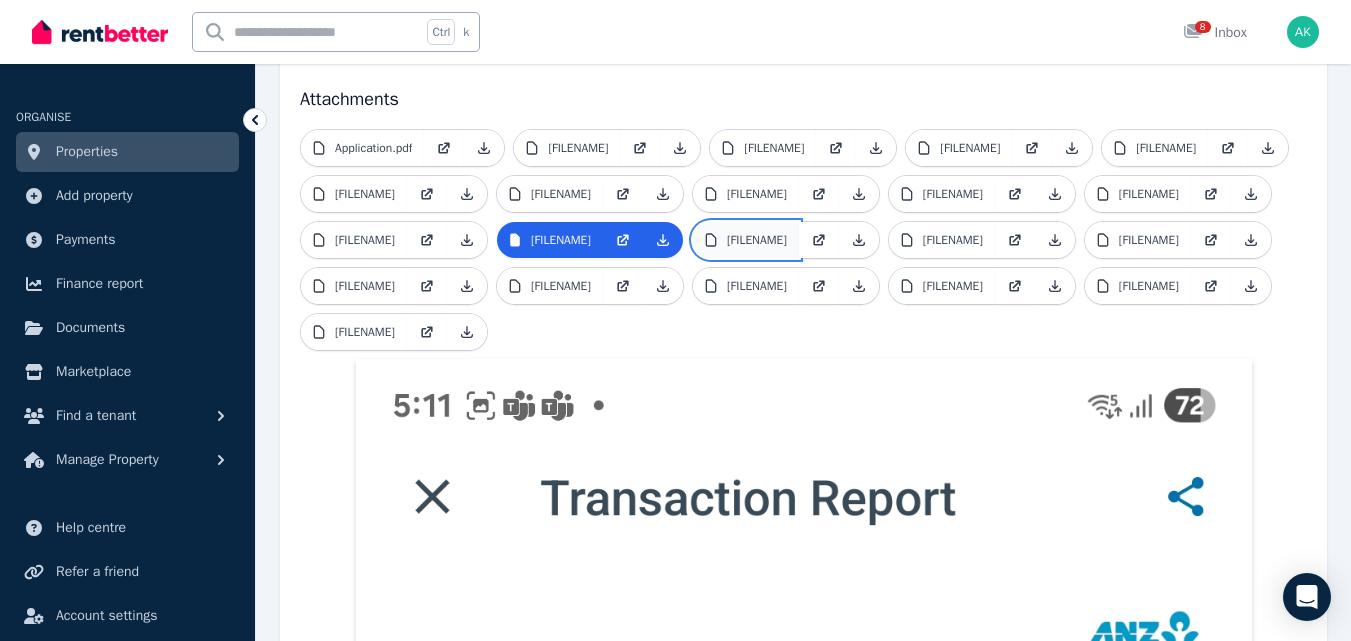 click on "17514477966095364738598699687431.jpg" at bounding box center (757, 240) 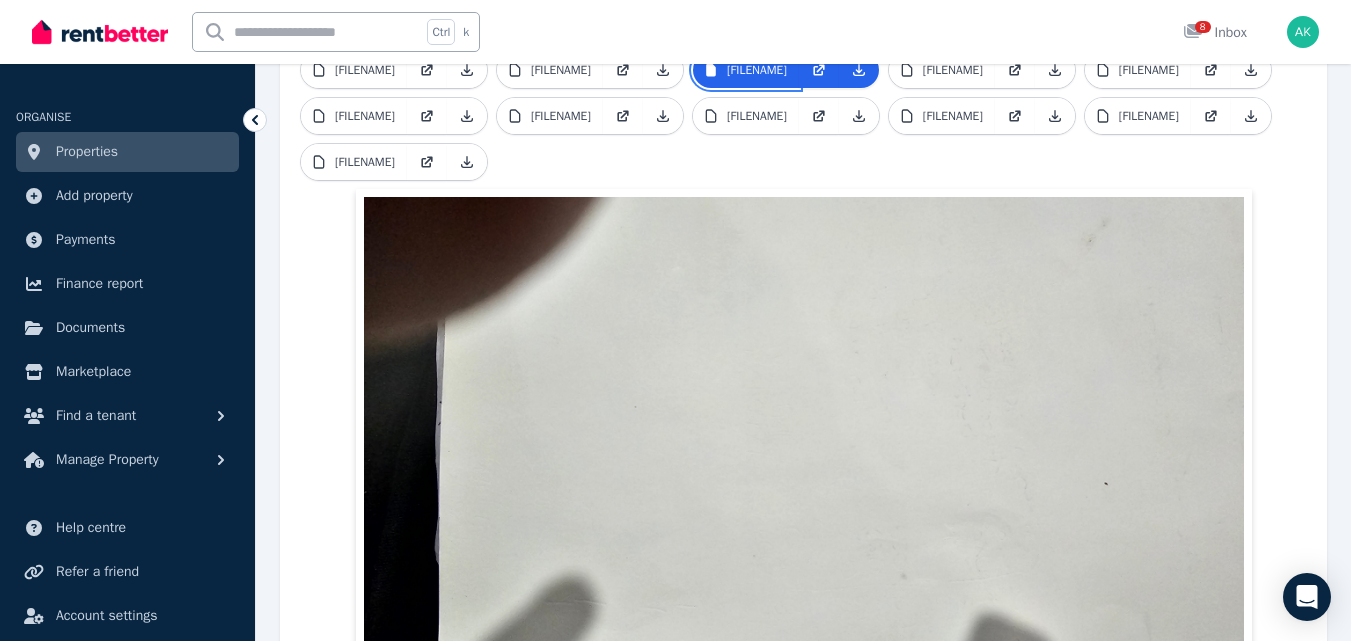 scroll, scrollTop: 615, scrollLeft: 0, axis: vertical 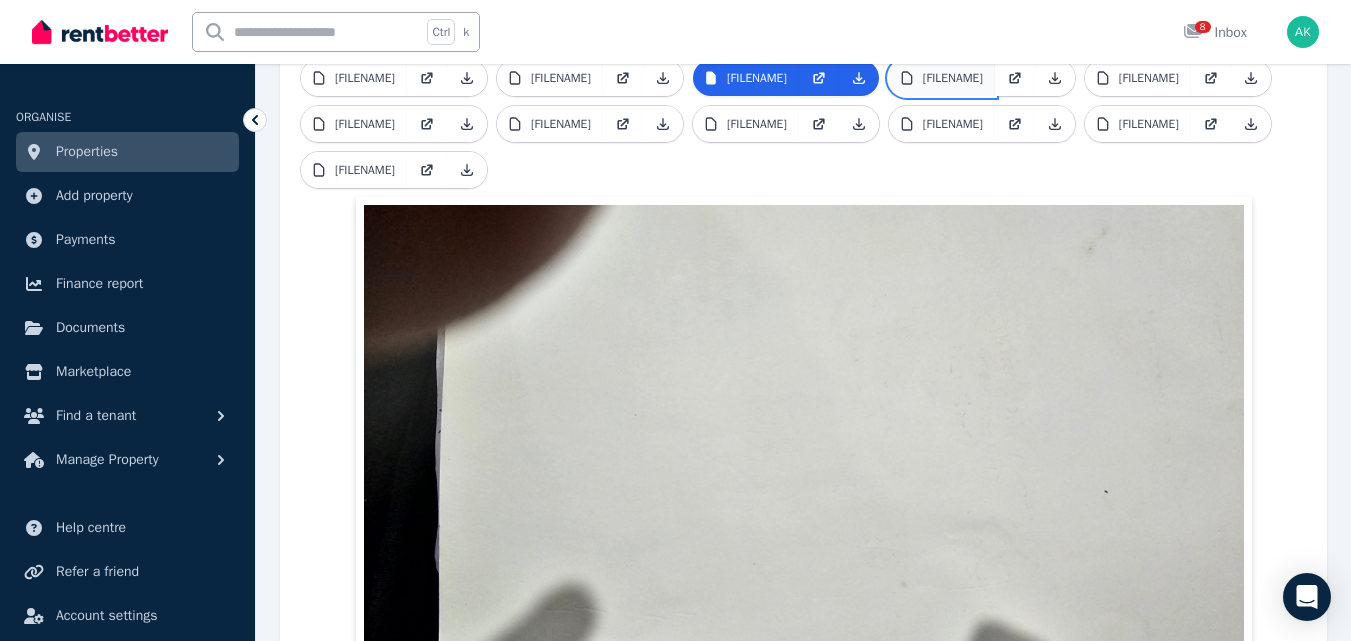 click on "1751447832102798495641895200521.jpg" at bounding box center [953, 78] 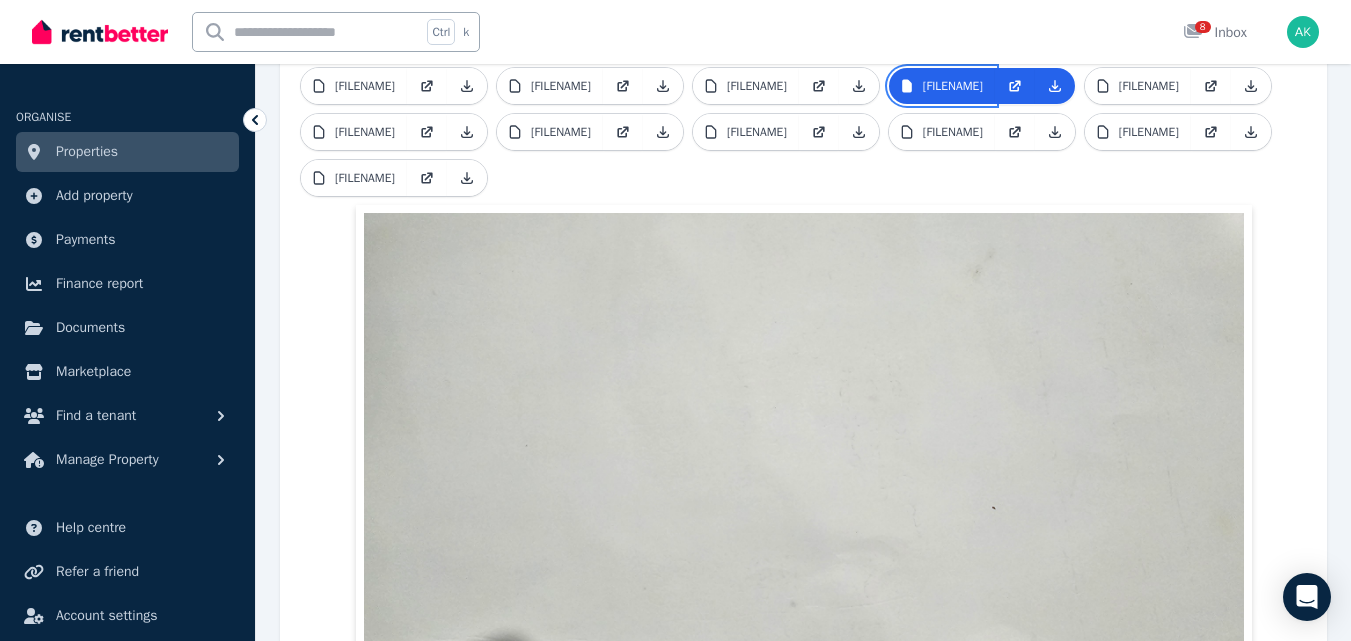 scroll, scrollTop: 596, scrollLeft: 0, axis: vertical 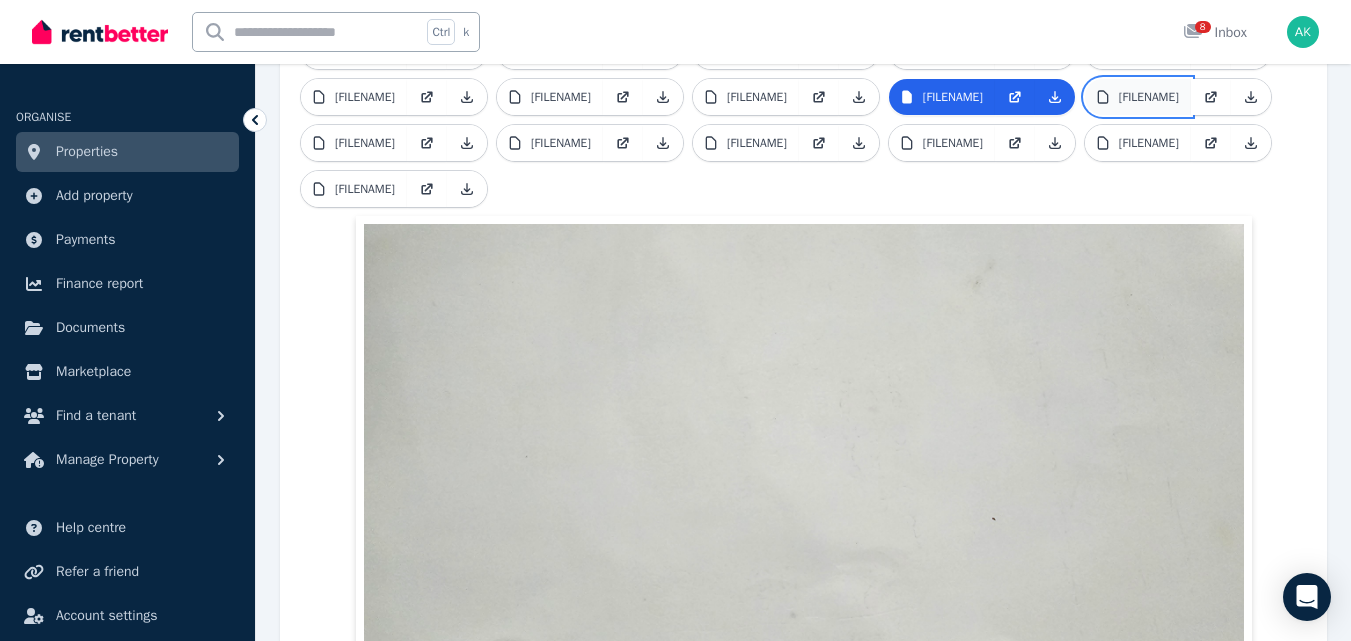 click on "17533237492881972604590623547863.jpg" at bounding box center [1149, 97] 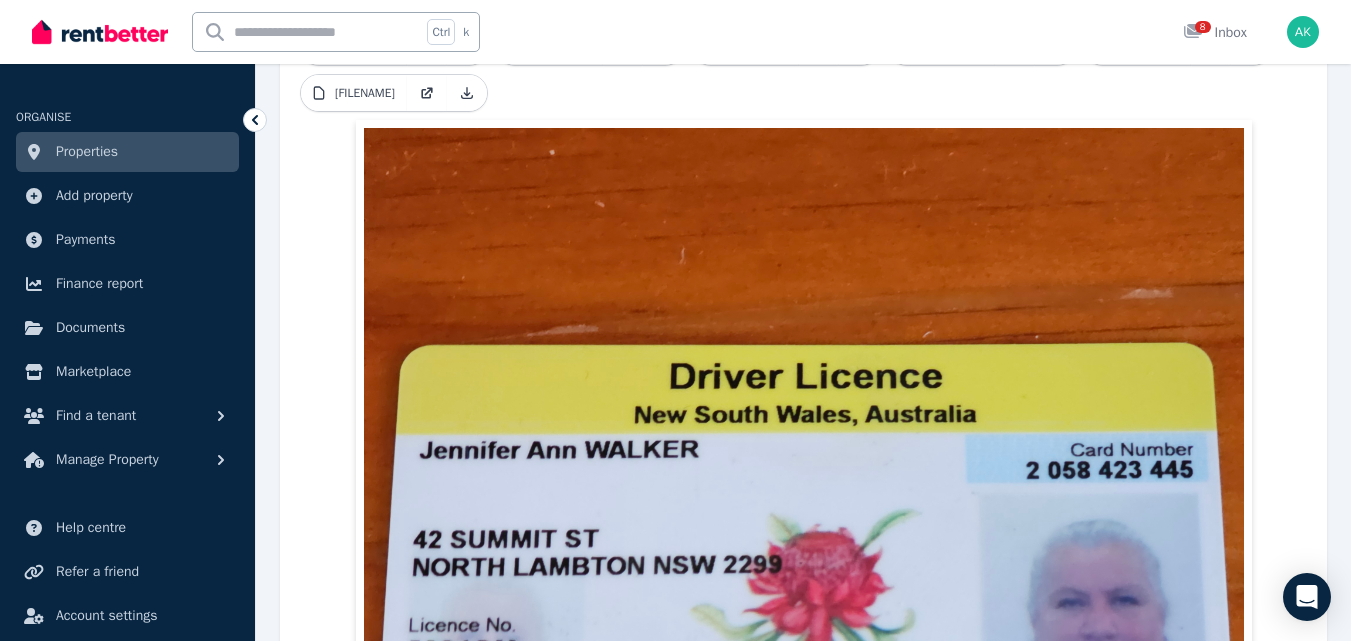 scroll, scrollTop: 669, scrollLeft: 0, axis: vertical 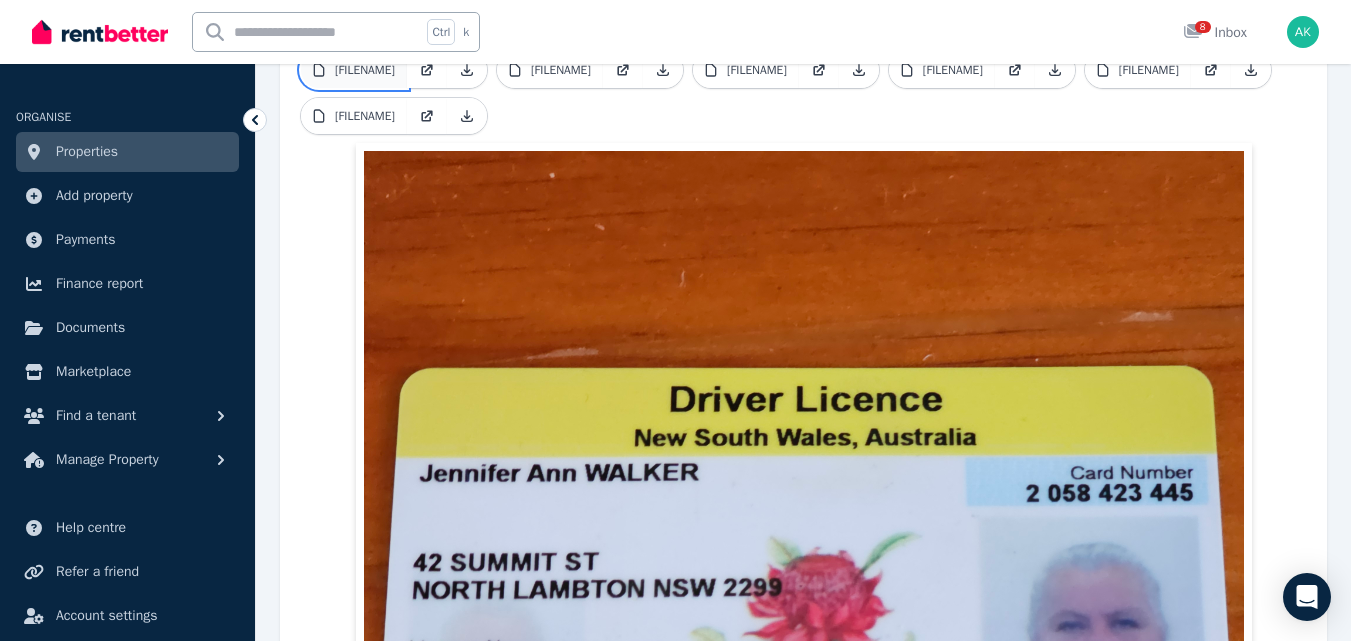 click on "17533237696861080621319706071776.jpg" at bounding box center [365, 70] 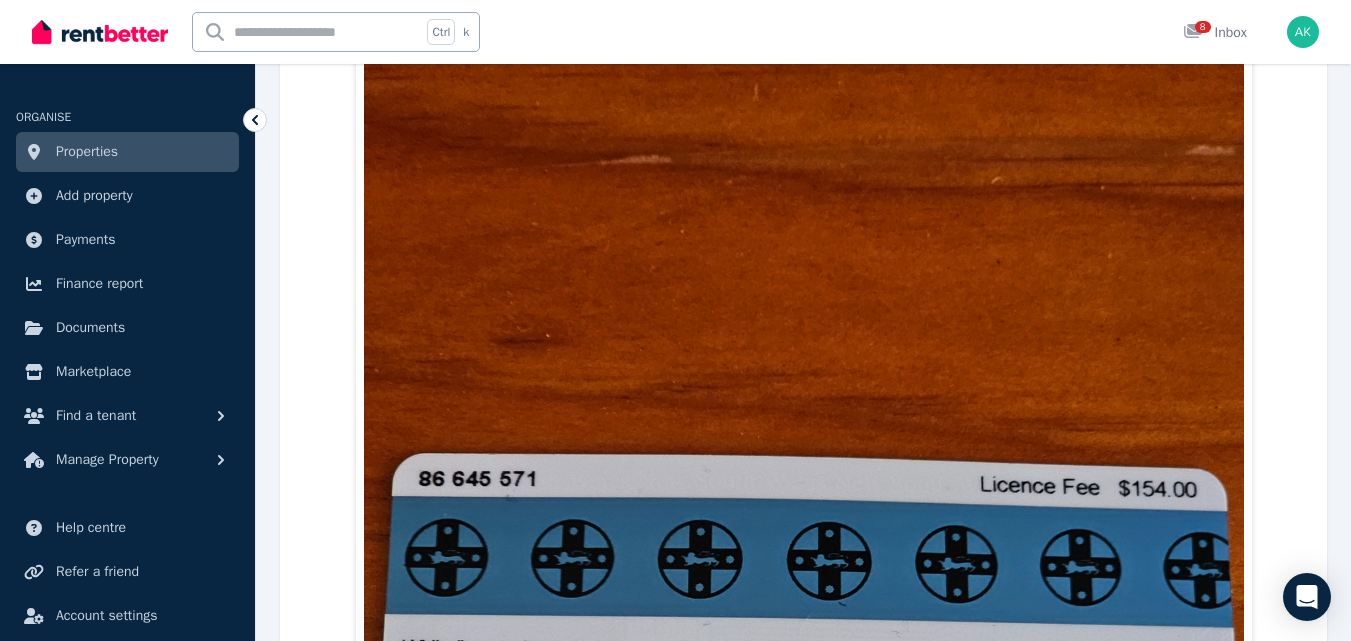 scroll, scrollTop: 608, scrollLeft: 0, axis: vertical 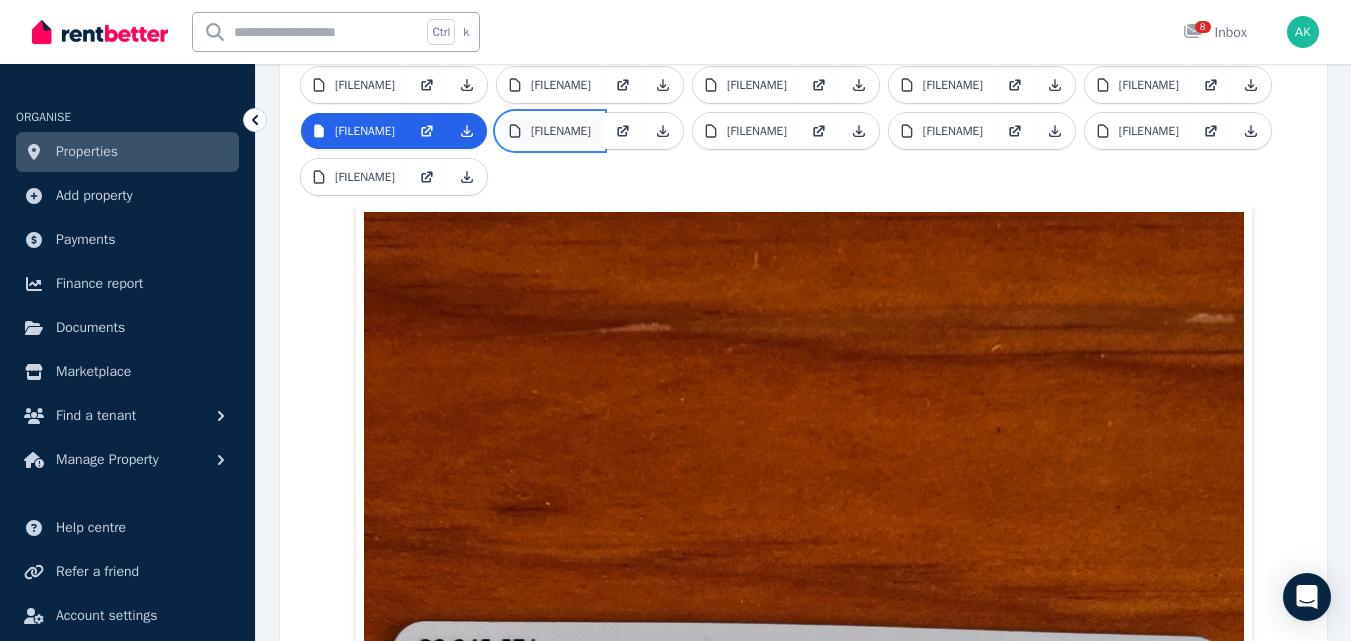 click on "17533239750173507035257750896105.jpg" at bounding box center [561, 131] 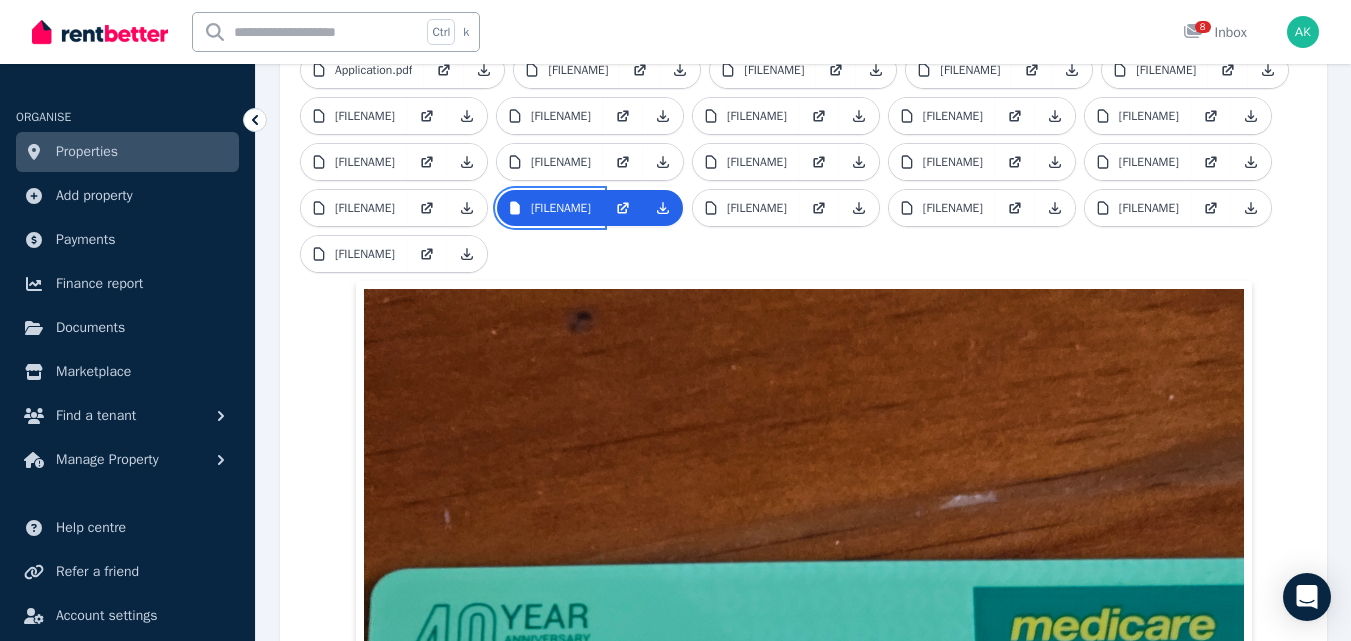 scroll, scrollTop: 524, scrollLeft: 0, axis: vertical 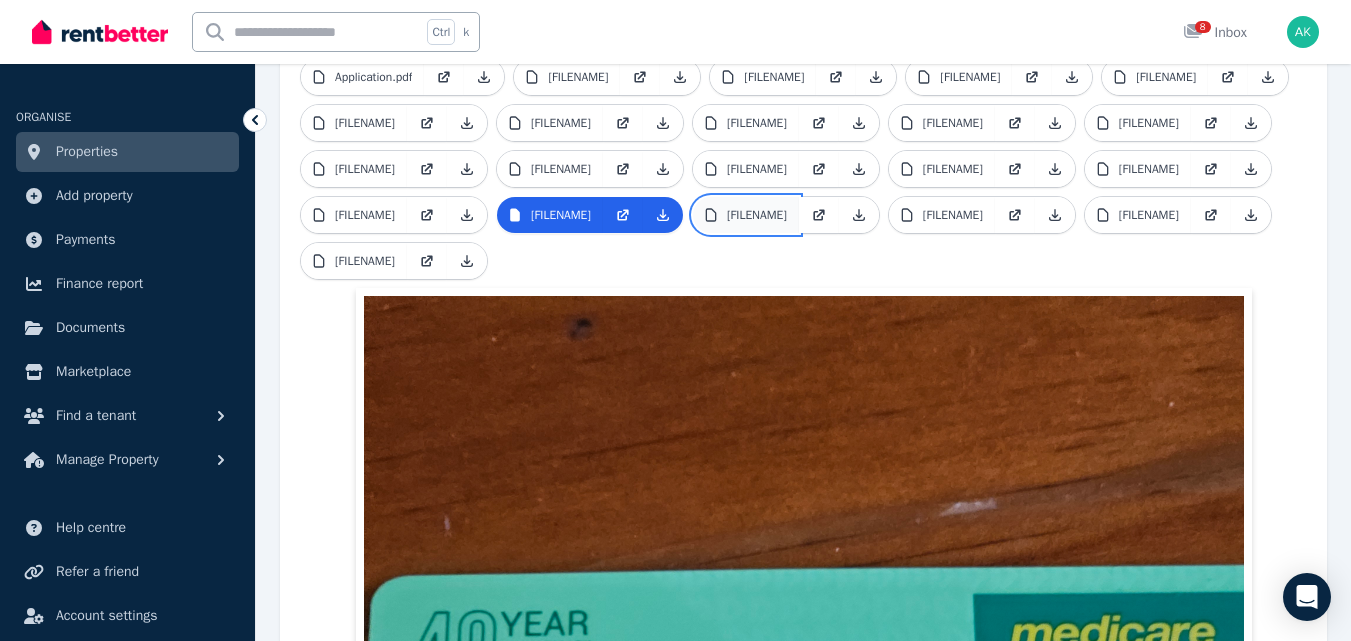 click on "20250430_161436.jpg" at bounding box center [757, 215] 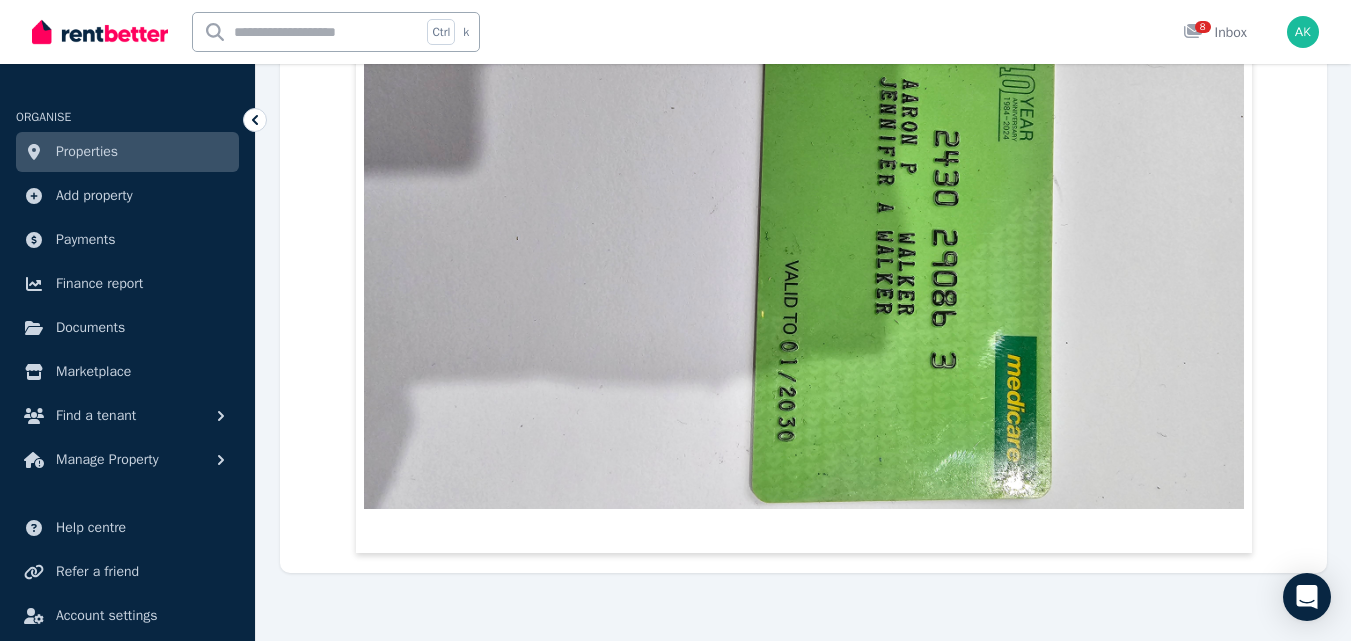 scroll, scrollTop: 901, scrollLeft: 0, axis: vertical 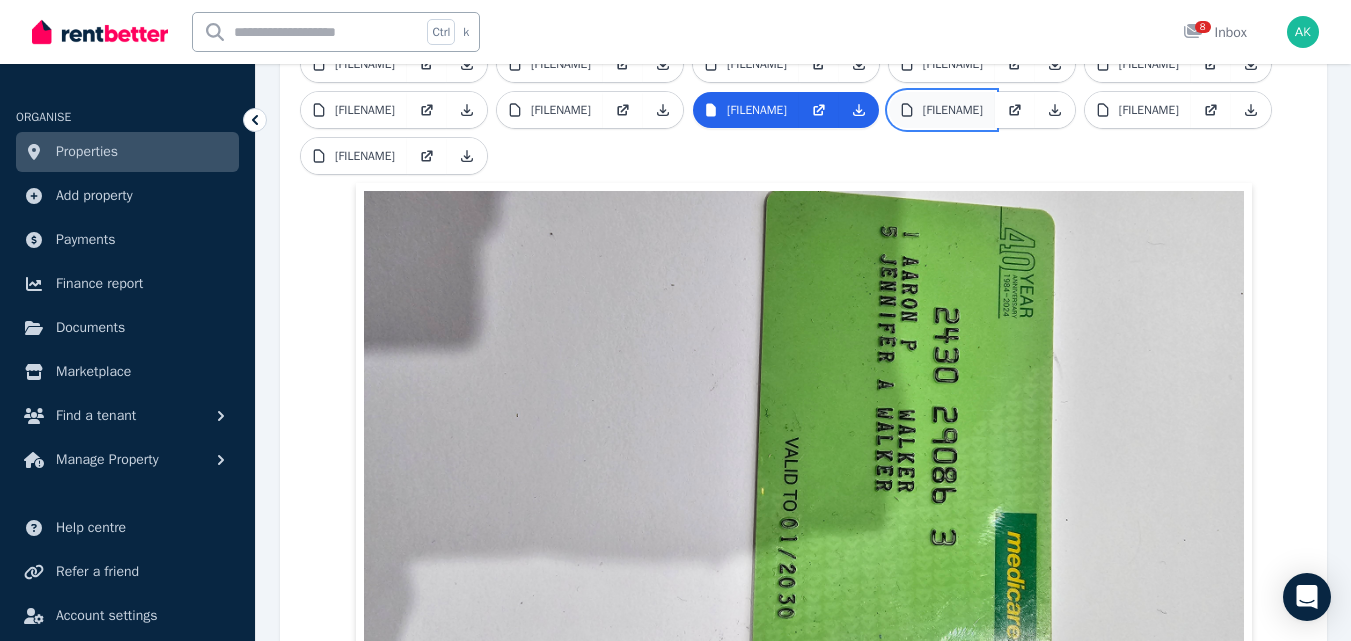 click on "20250501_075959.jpg" at bounding box center [953, 110] 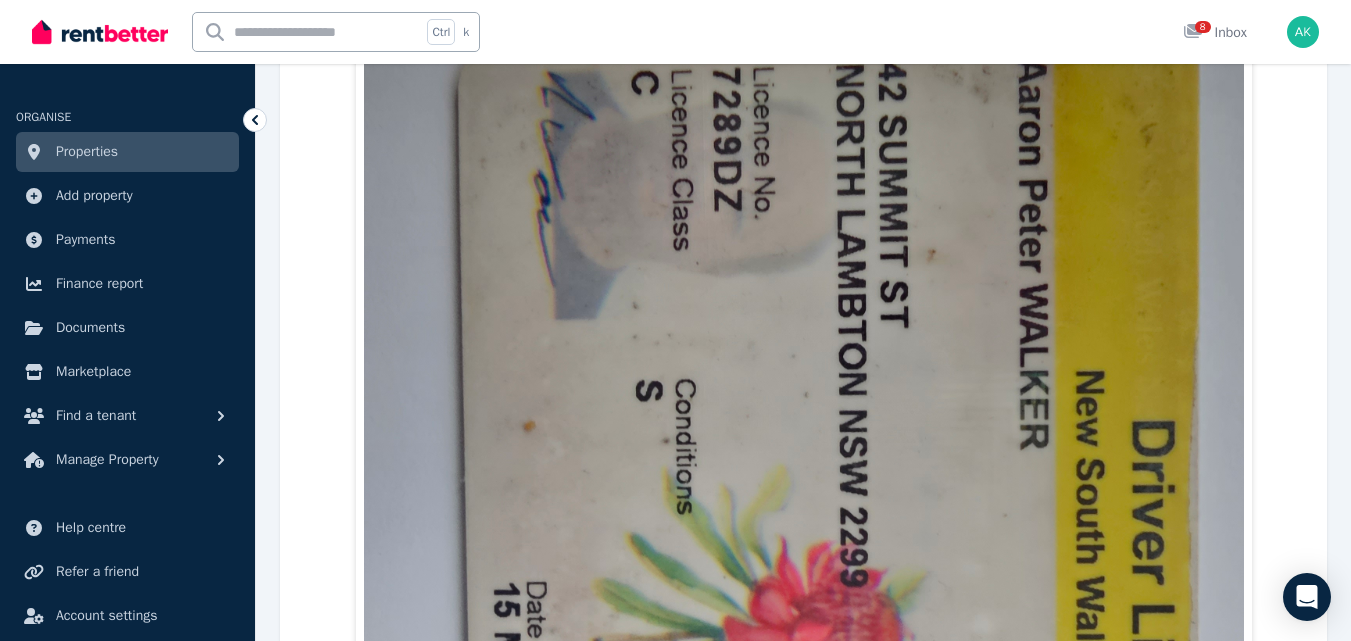 scroll, scrollTop: 803, scrollLeft: 0, axis: vertical 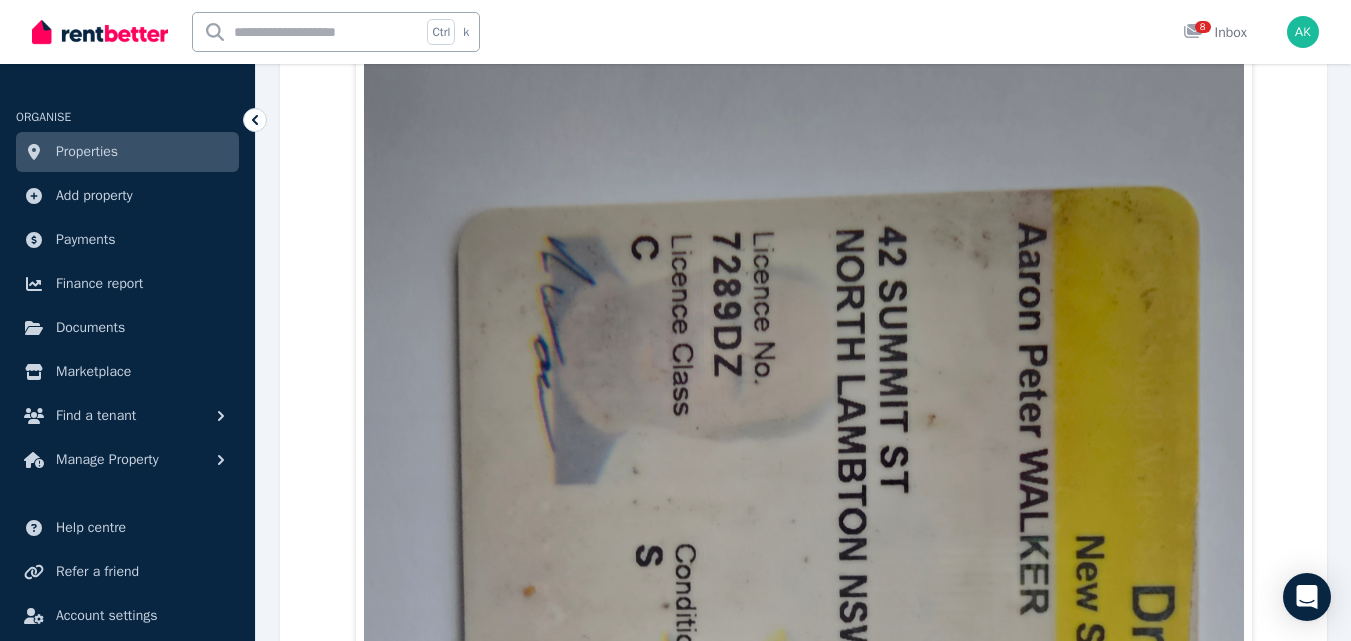 click on "20250501_080012.jpg" at bounding box center (1149, -64) 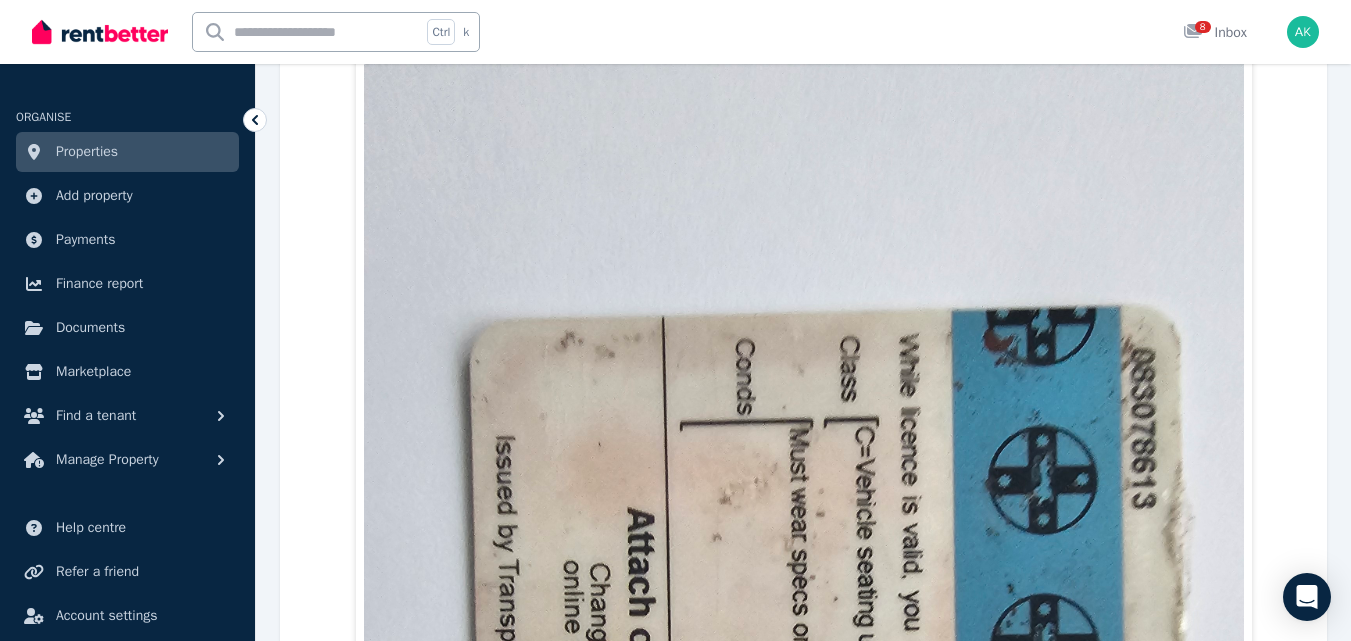 click on "20250529_195815.jpg" at bounding box center [365, -18] 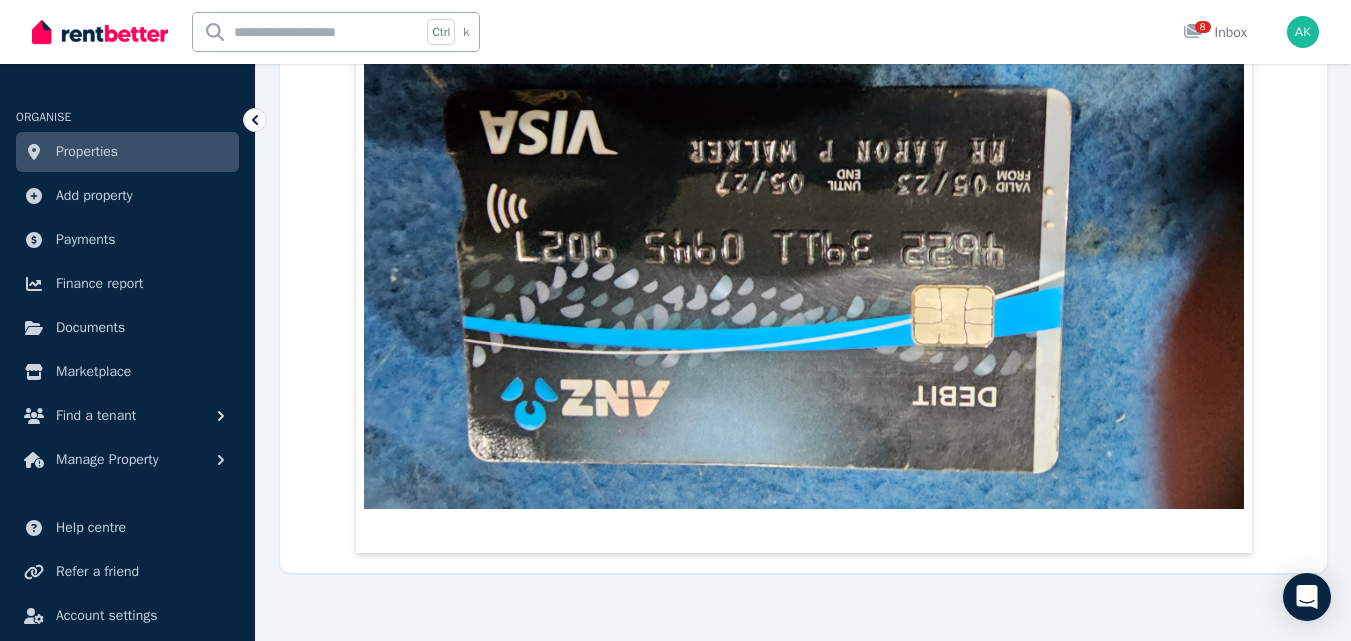 scroll, scrollTop: 990, scrollLeft: 0, axis: vertical 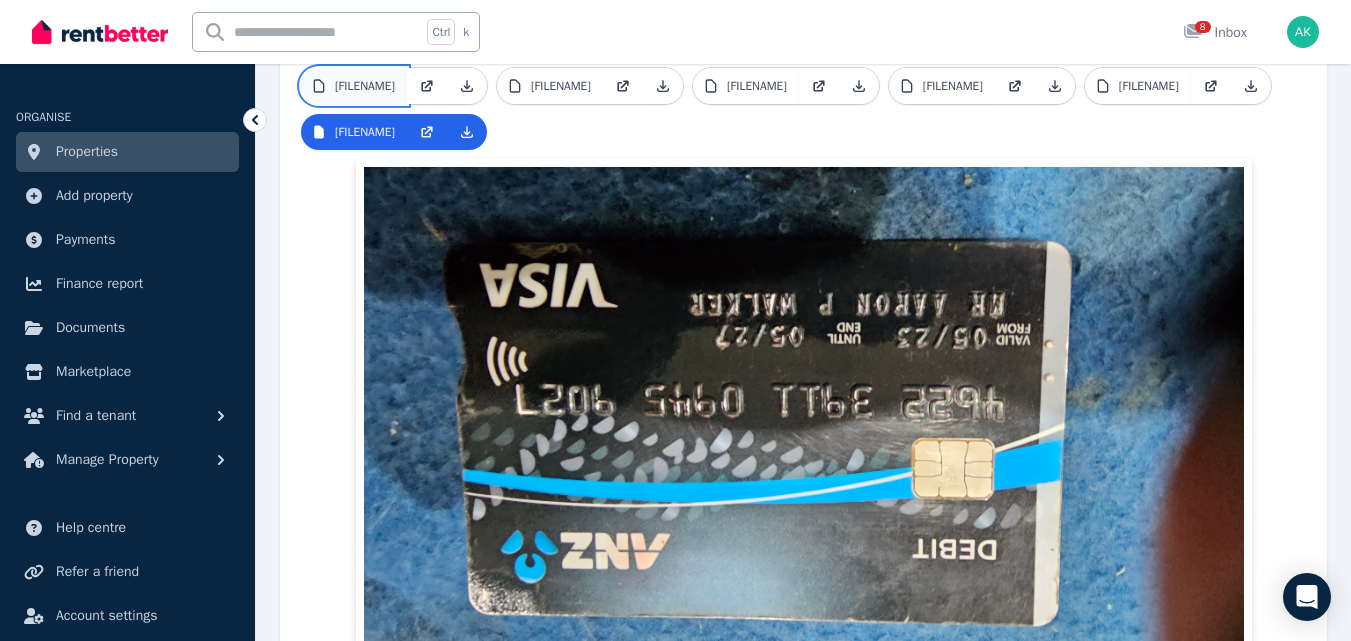 click on "17533237696861080621319706071776.jpg" at bounding box center (354, 86) 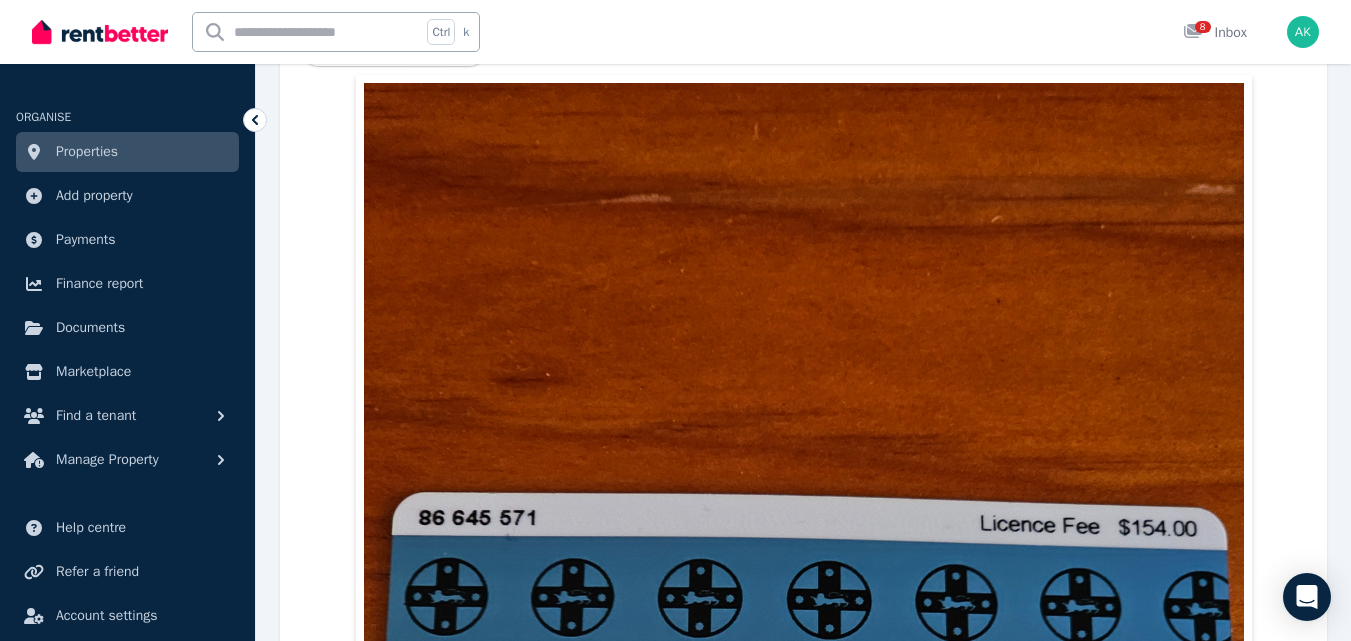 scroll, scrollTop: 718, scrollLeft: 0, axis: vertical 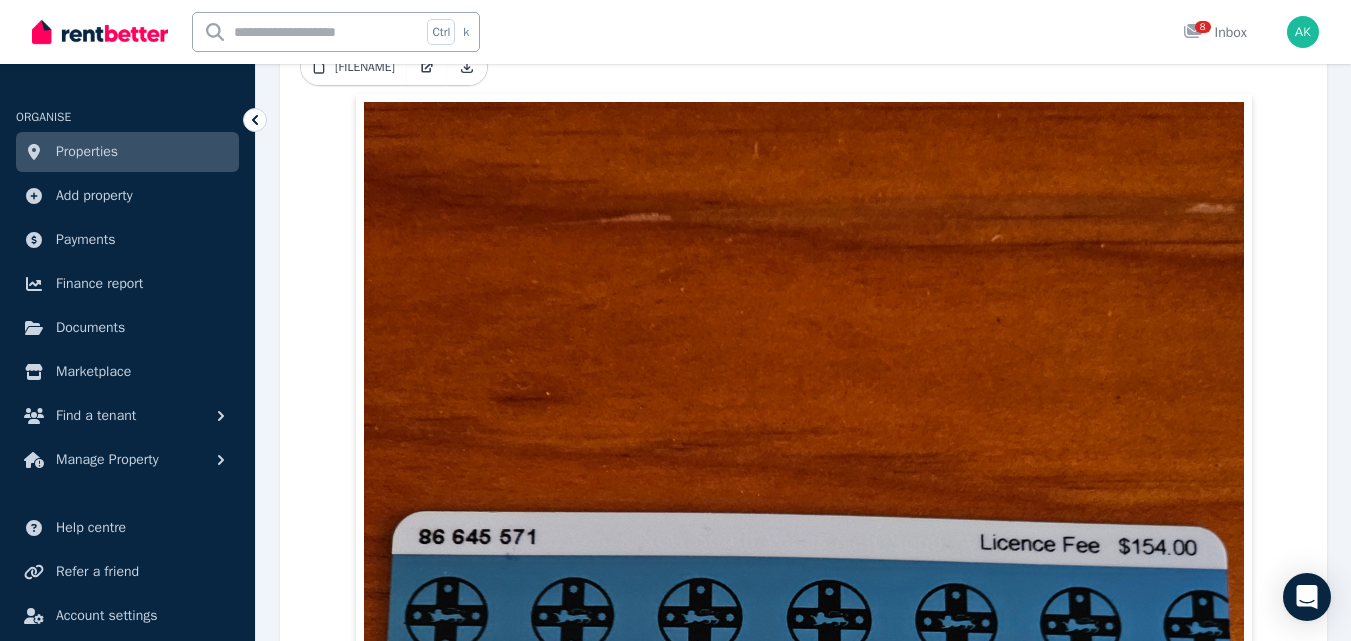 click on "17533237492881972604590623547863.jpg" at bounding box center [1149, -25] 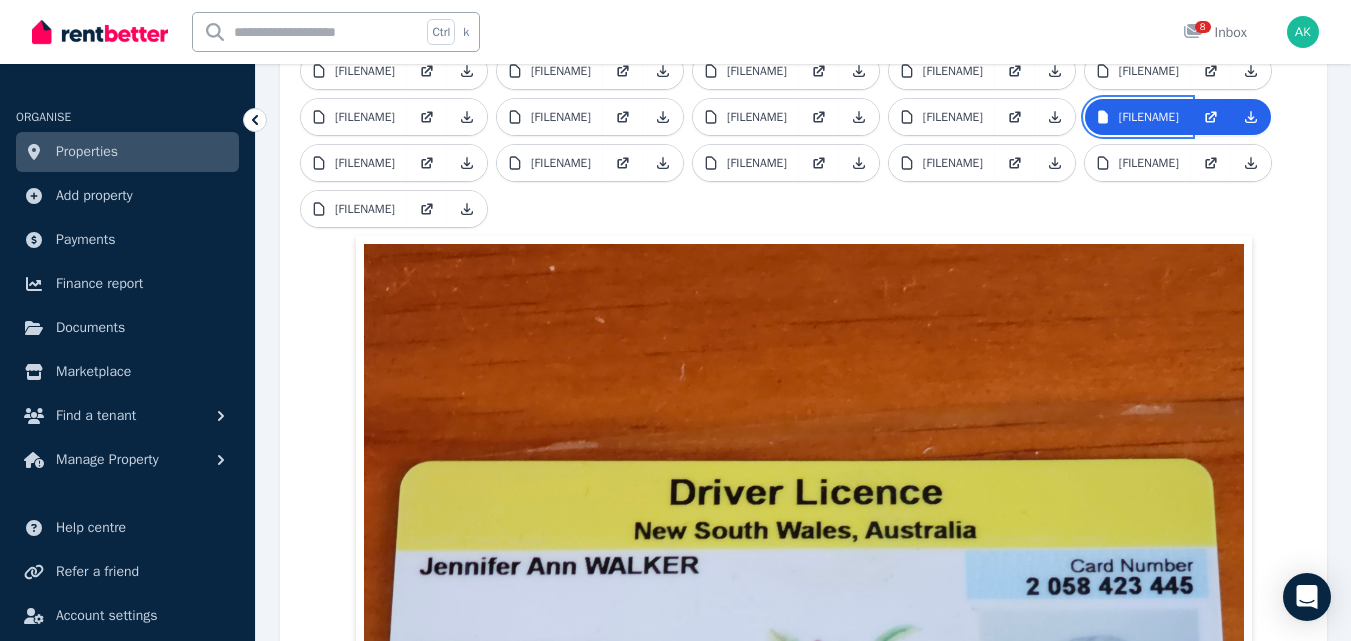 scroll, scrollTop: 573, scrollLeft: 0, axis: vertical 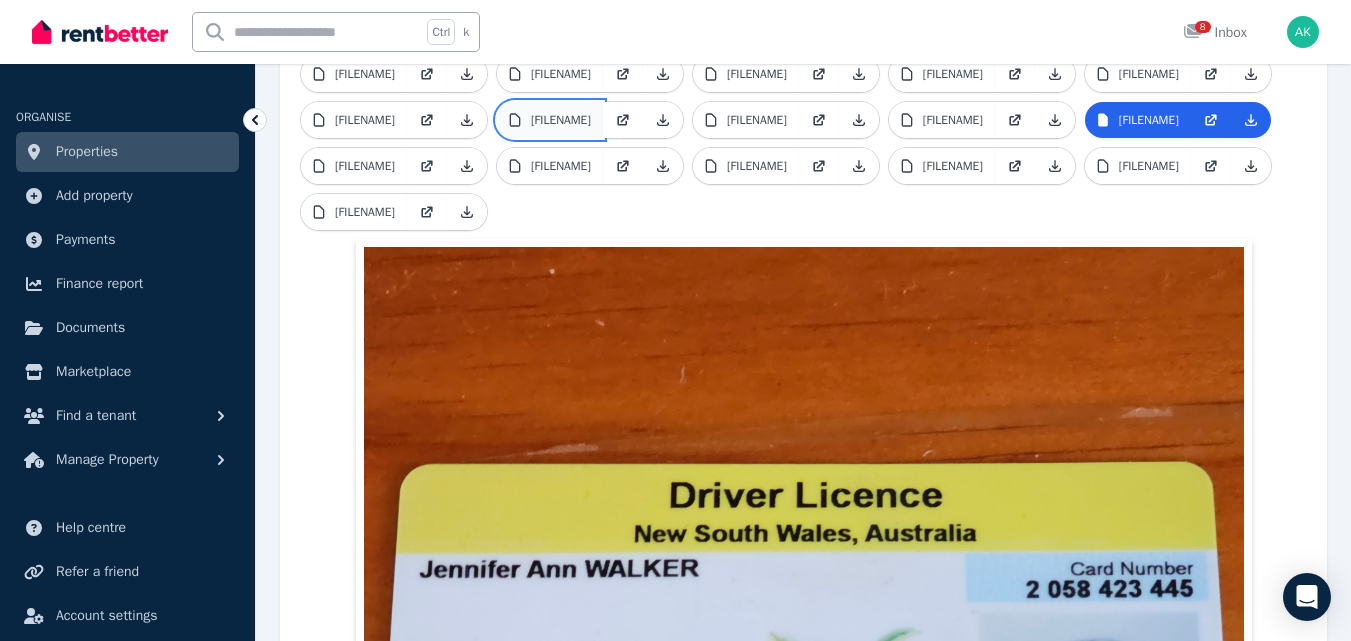 click on "Screenshot_20250717_171124_ANZ.jpg" at bounding box center [550, 120] 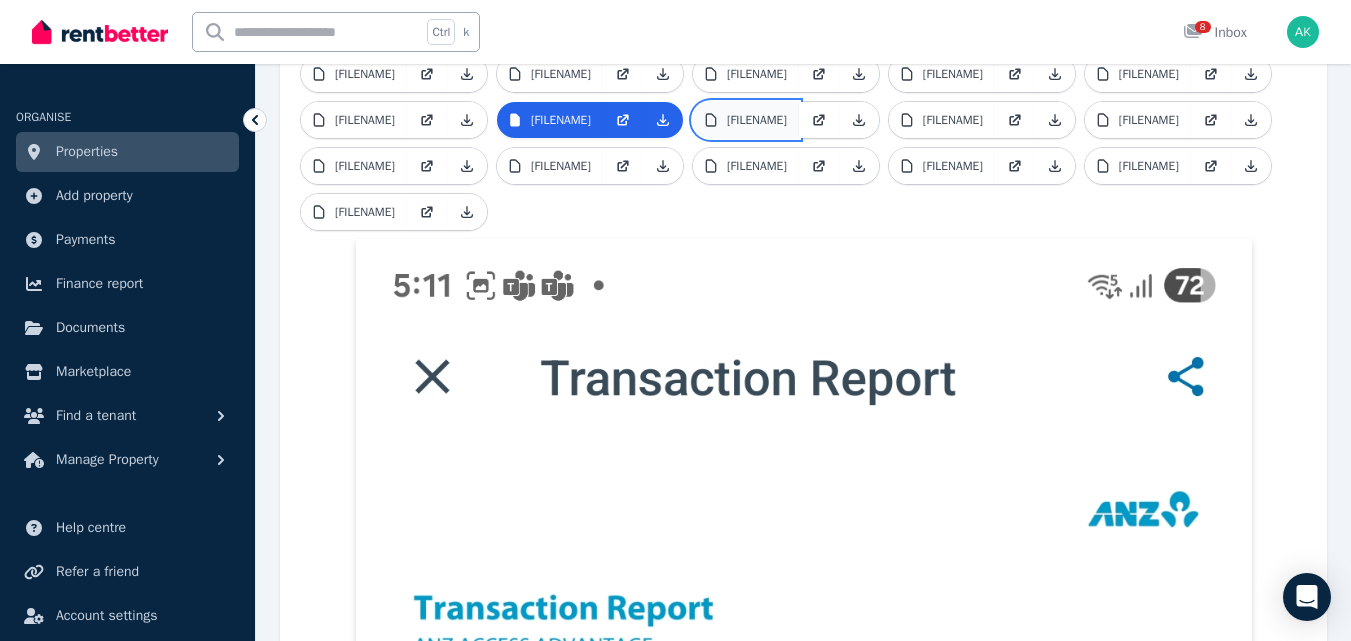 drag, startPoint x: 796, startPoint y: 266, endPoint x: 776, endPoint y: 251, distance: 25 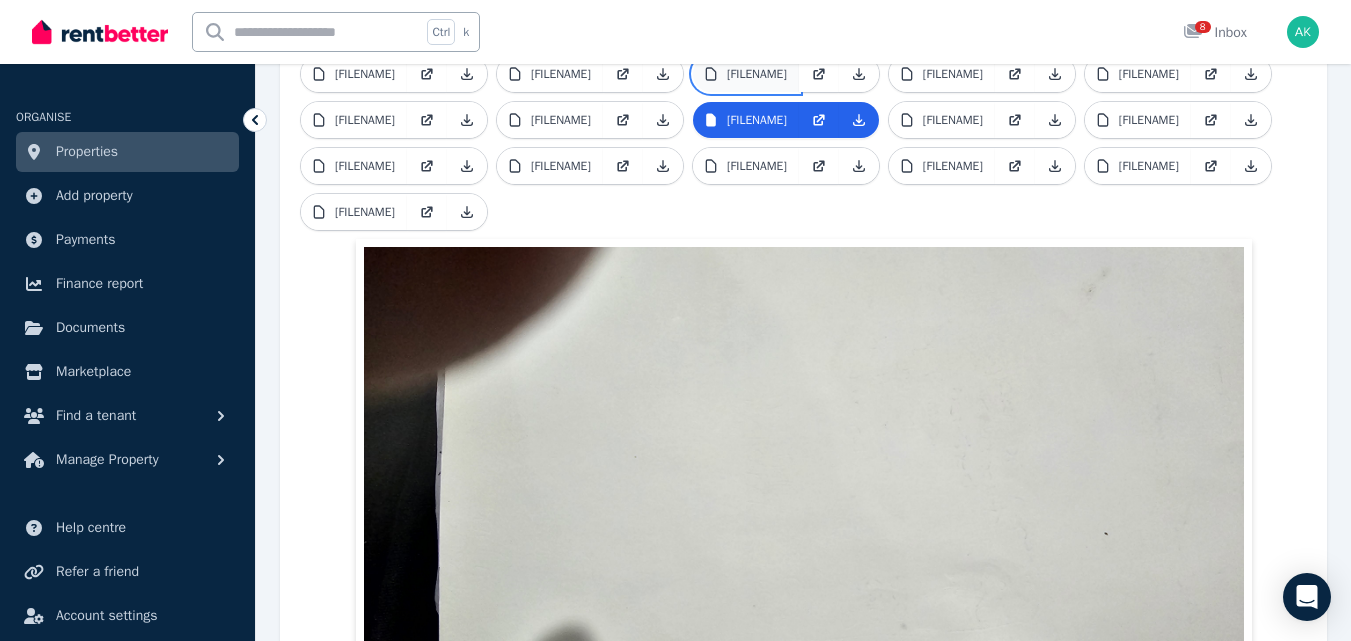 click on "Screenshot_20250702_191204_Drive.jpg" at bounding box center (757, 74) 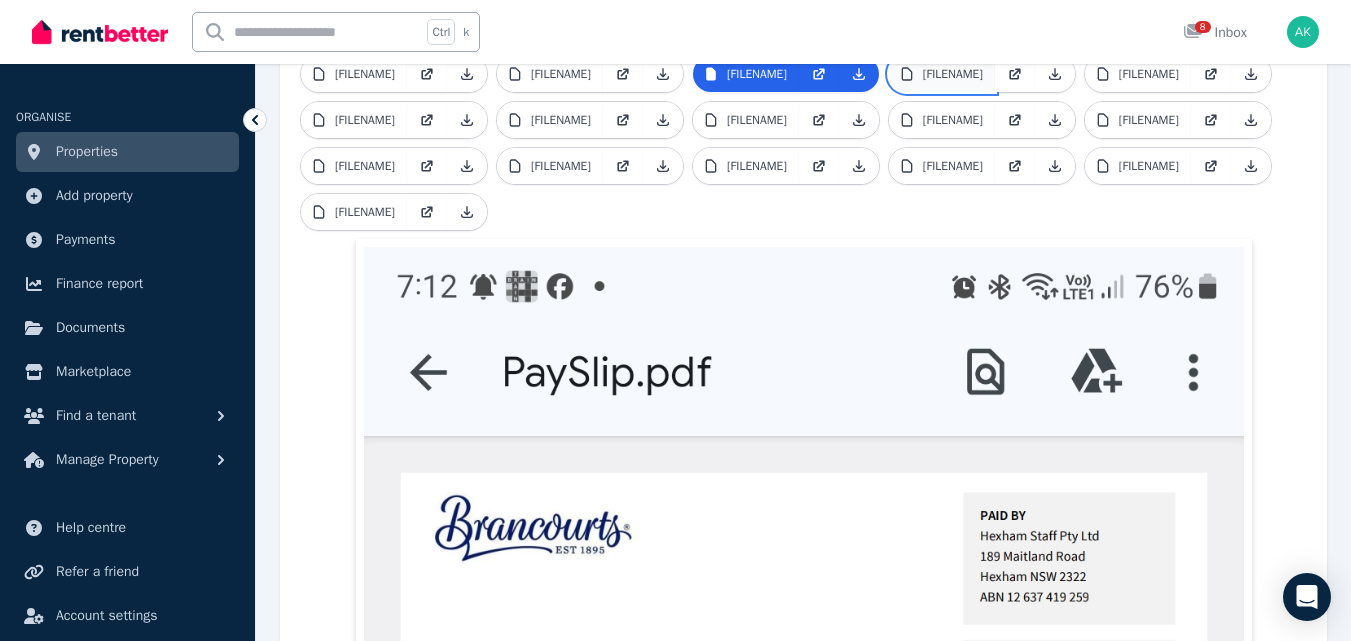 click on "Screenshot_20250717_170902_M365_Copilot.jpg" at bounding box center [953, 74] 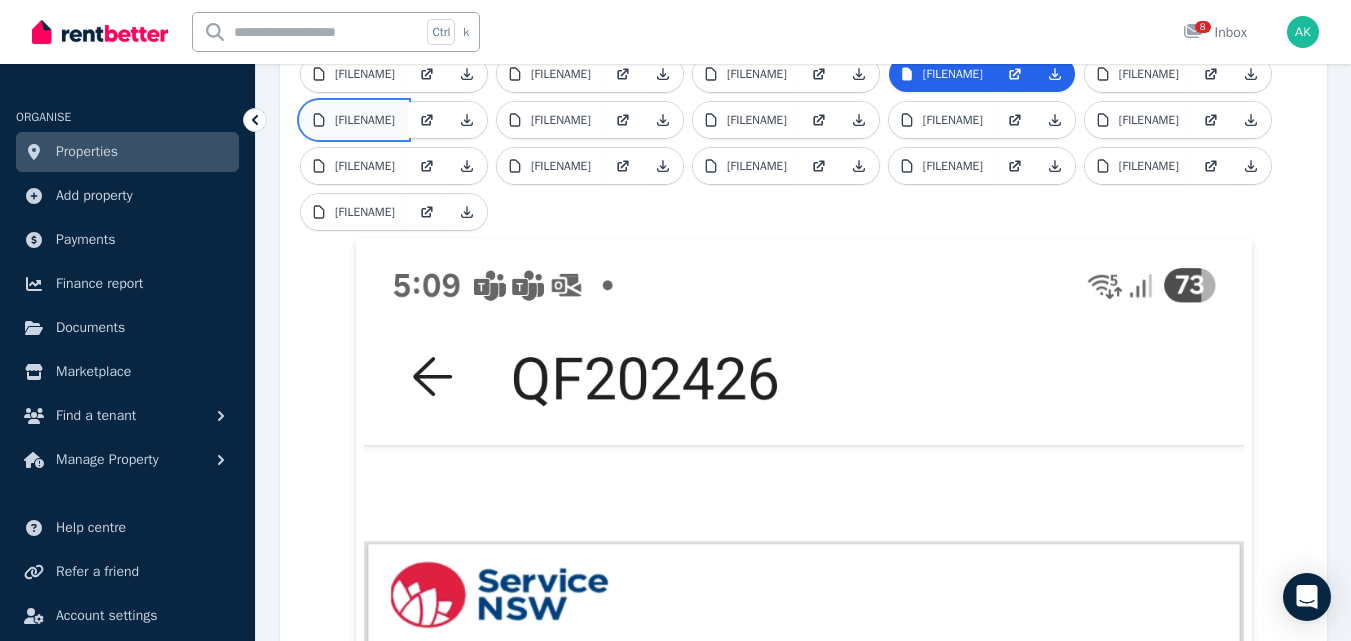 click on "Screenshot_20250717_170947_M365_Copilot.jpg" at bounding box center [365, 120] 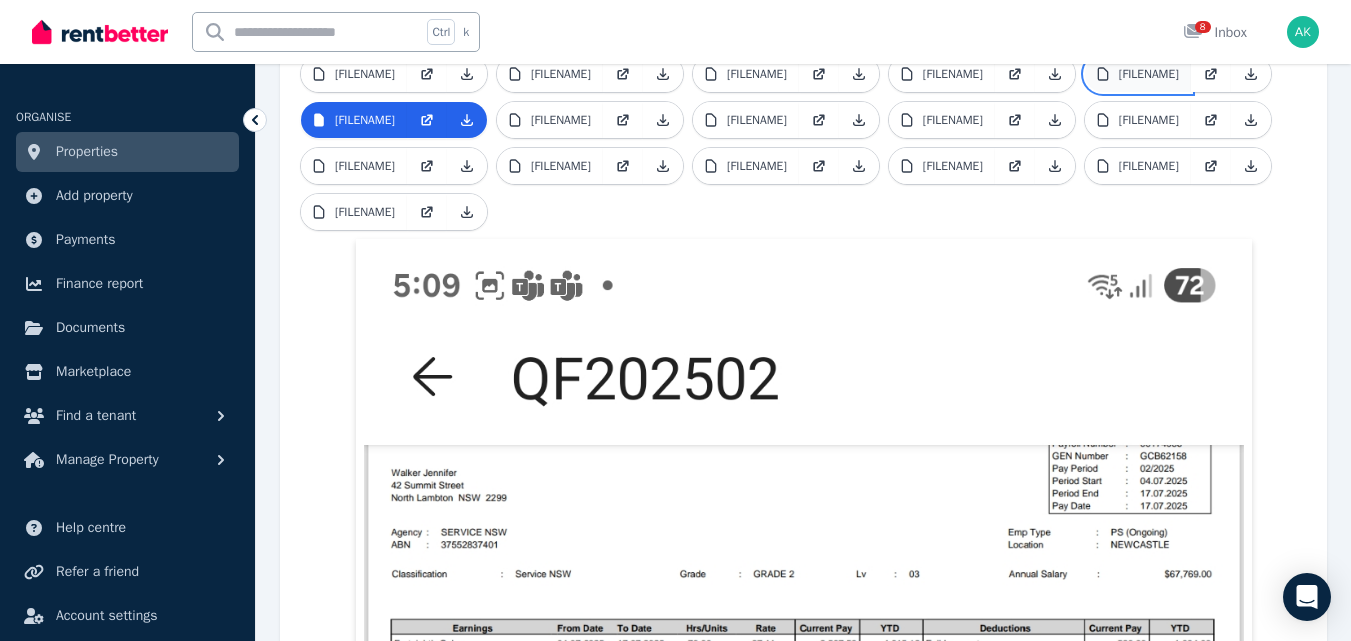 click on "Screenshot_20250717_170930_M365_Copilot.jpg" at bounding box center [1149, 74] 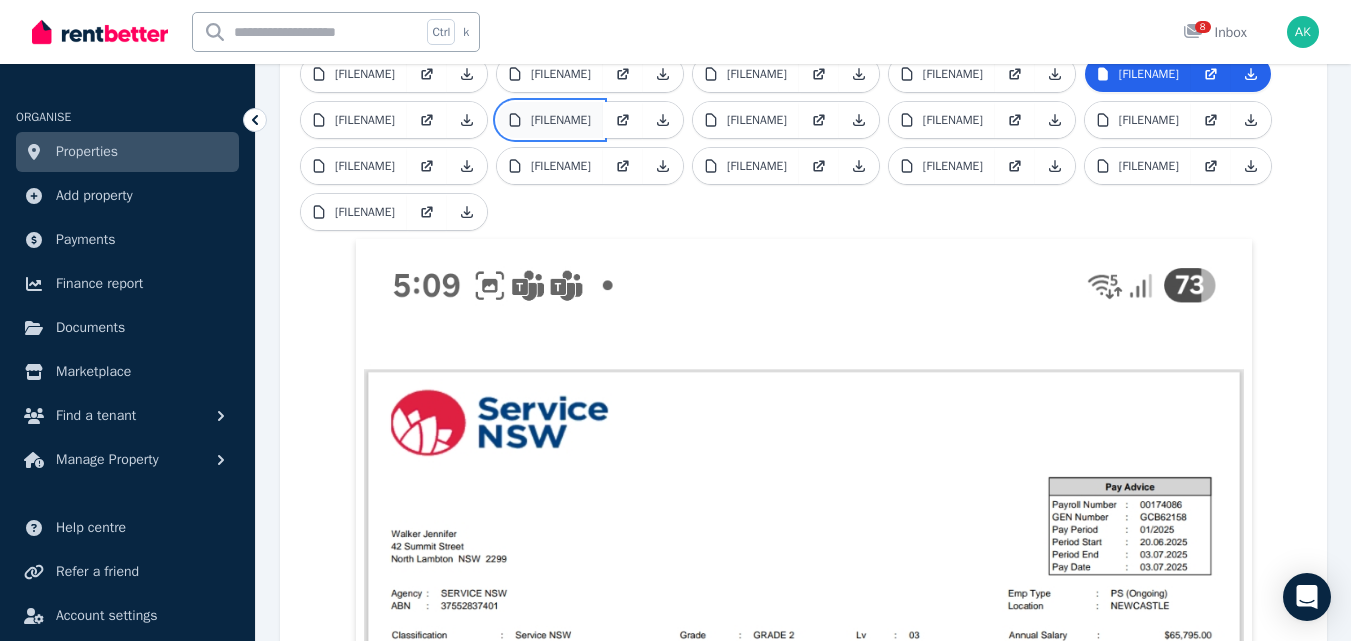click on "Screenshot_20250717_171124_ANZ.jpg" at bounding box center [561, 120] 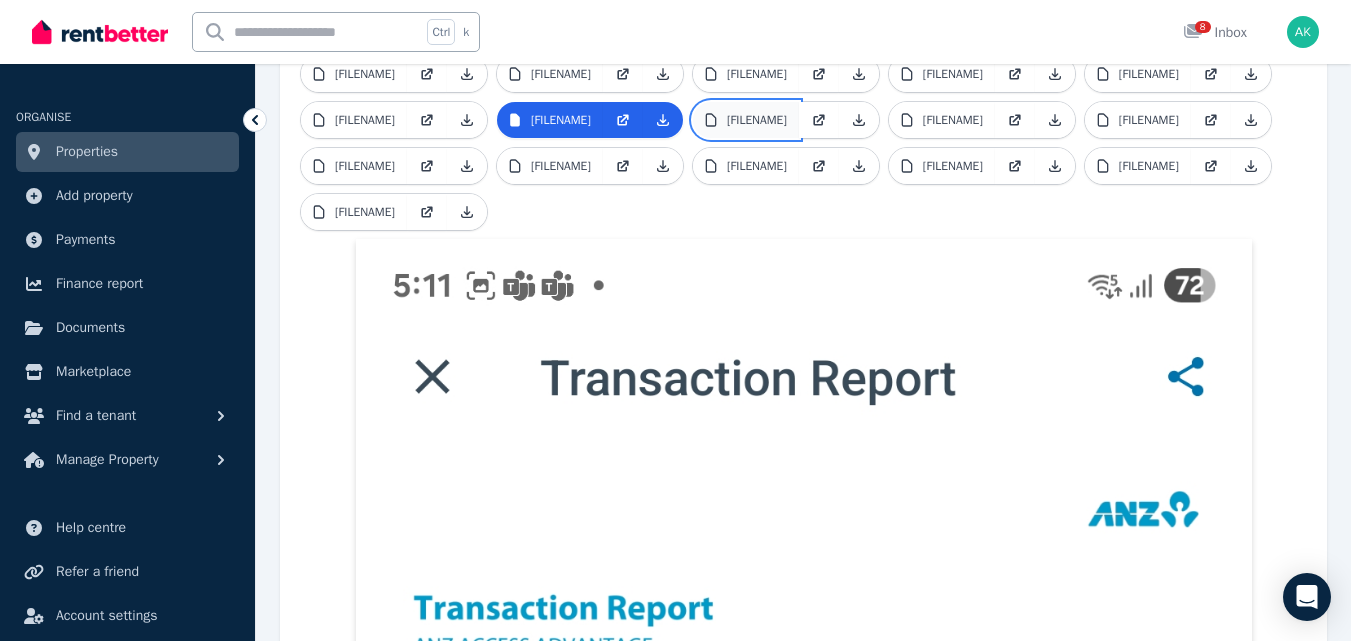 drag, startPoint x: 719, startPoint y: 252, endPoint x: 703, endPoint y: 256, distance: 16.492422 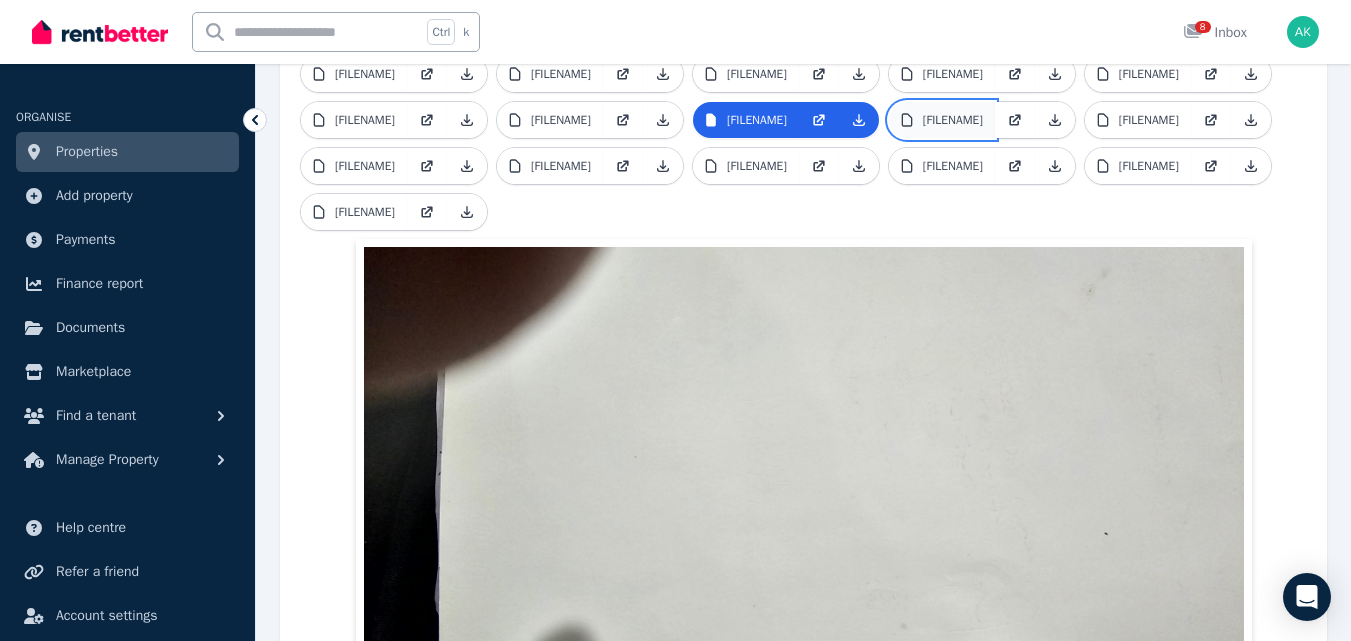 click on "1751447832102798495641895200521.jpg" at bounding box center [953, 120] 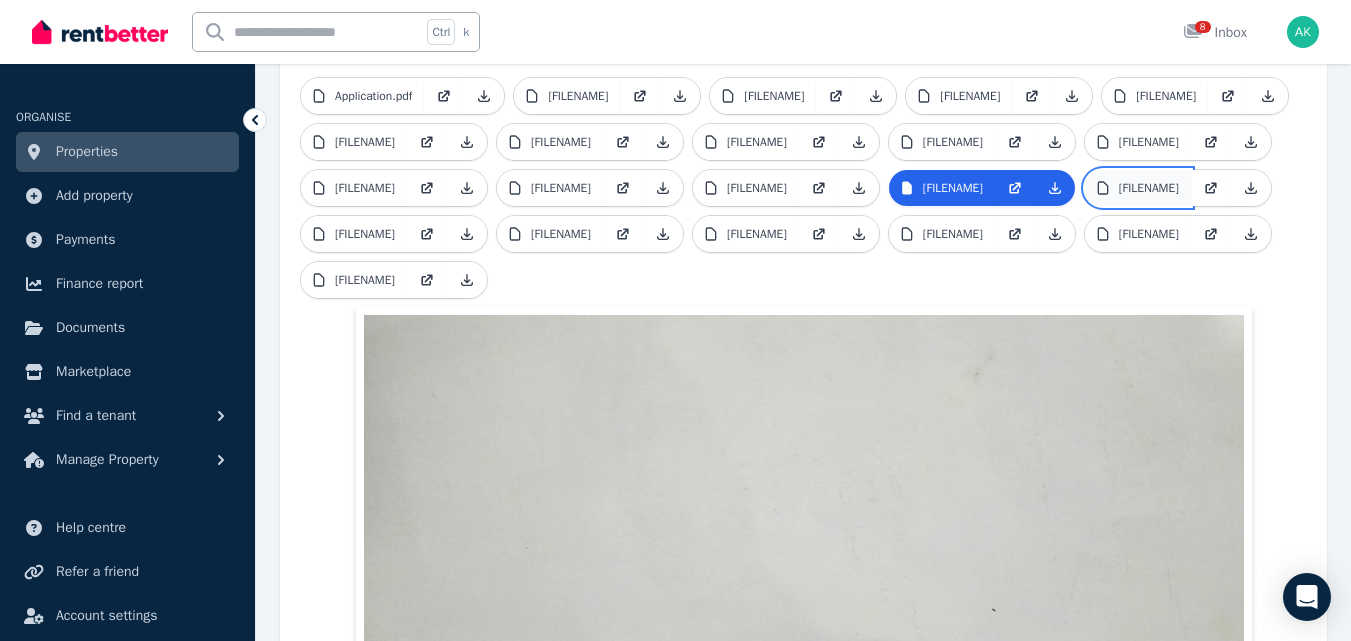 scroll, scrollTop: 424, scrollLeft: 0, axis: vertical 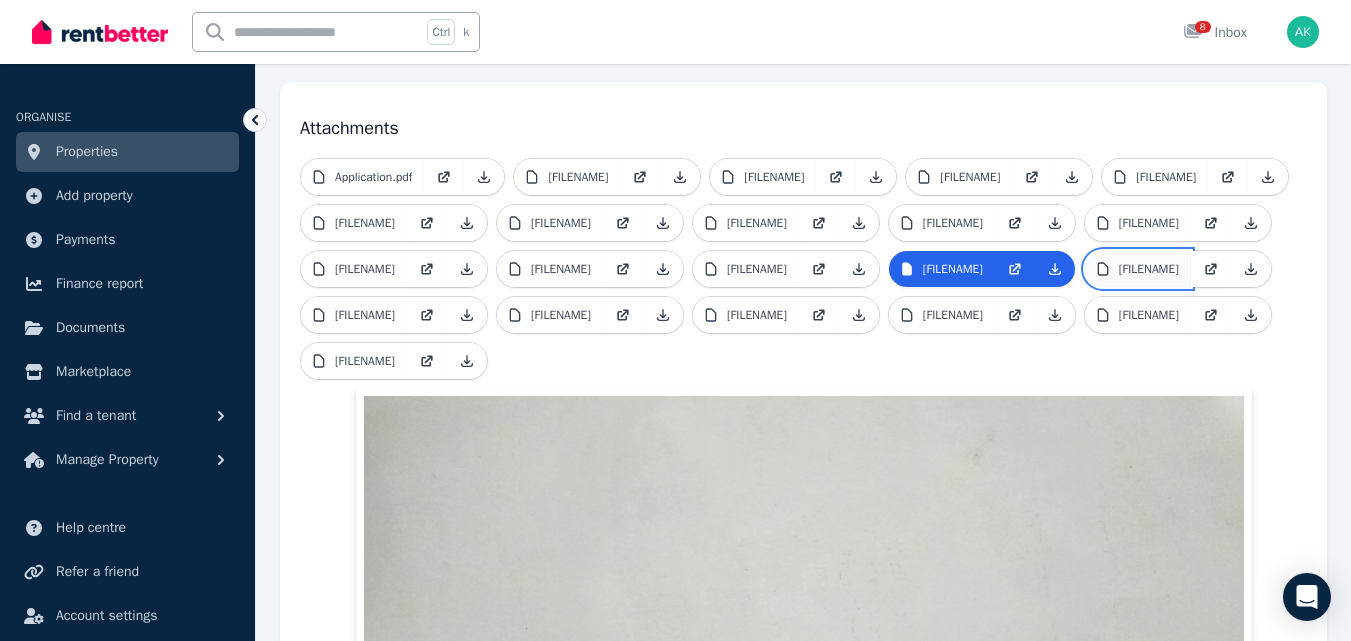click on "17533237492881972604590623547863.jpg" at bounding box center (1149, 269) 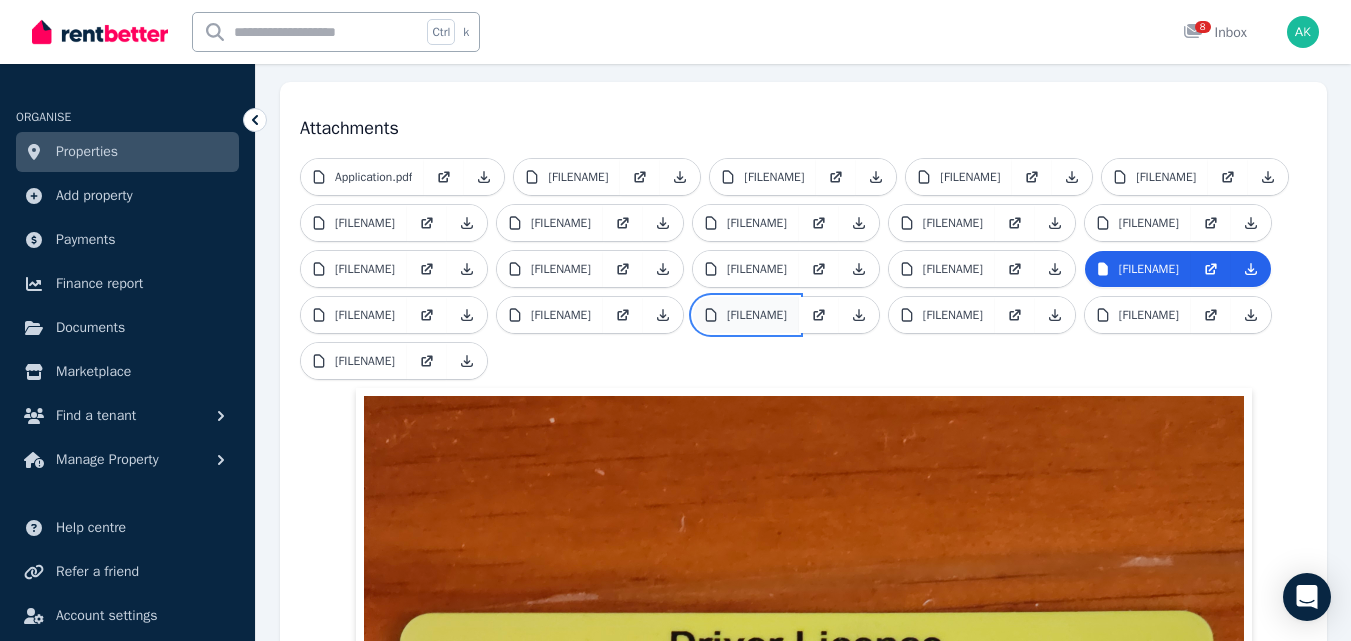 click on "20250430_161436.jpg" at bounding box center [757, 315] 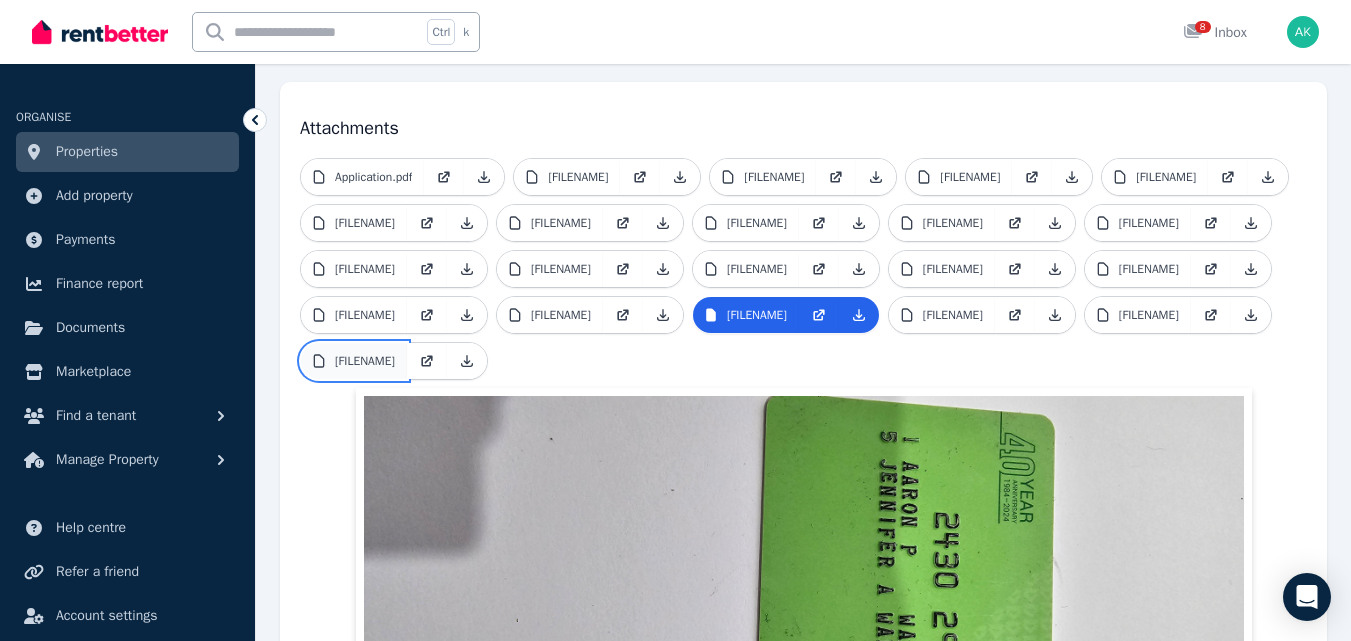 click on "20250529_195815.jpg" at bounding box center [365, 361] 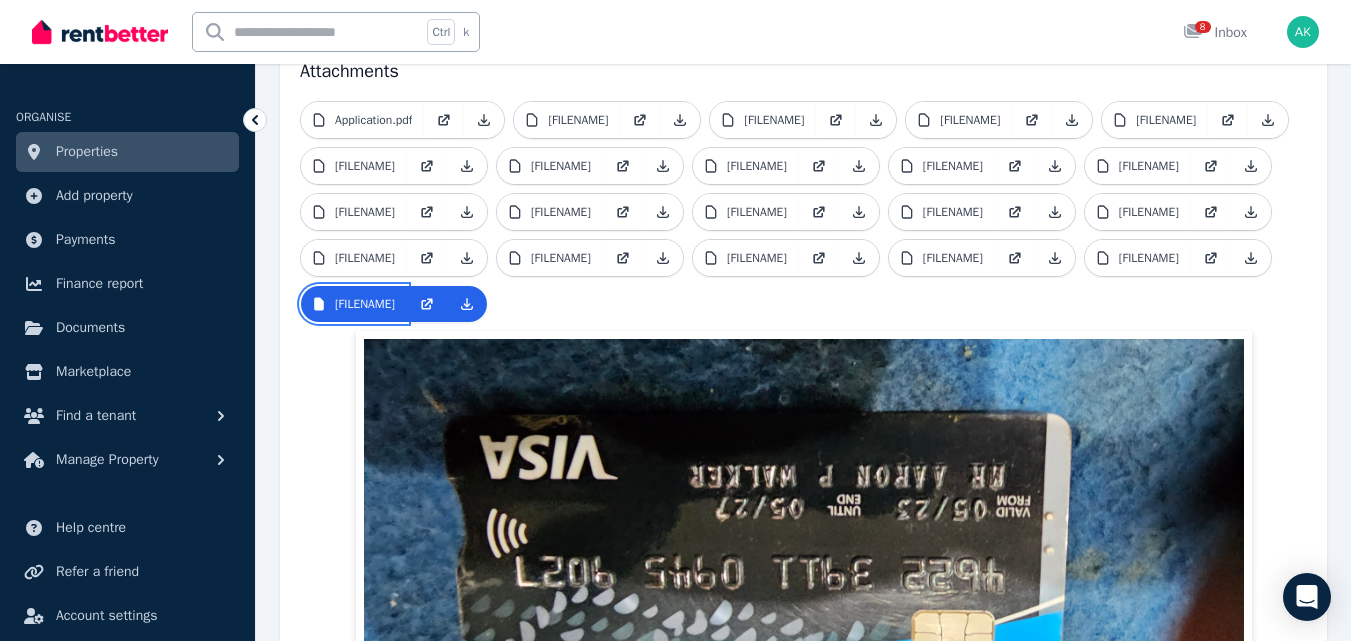 scroll, scrollTop: 486, scrollLeft: 0, axis: vertical 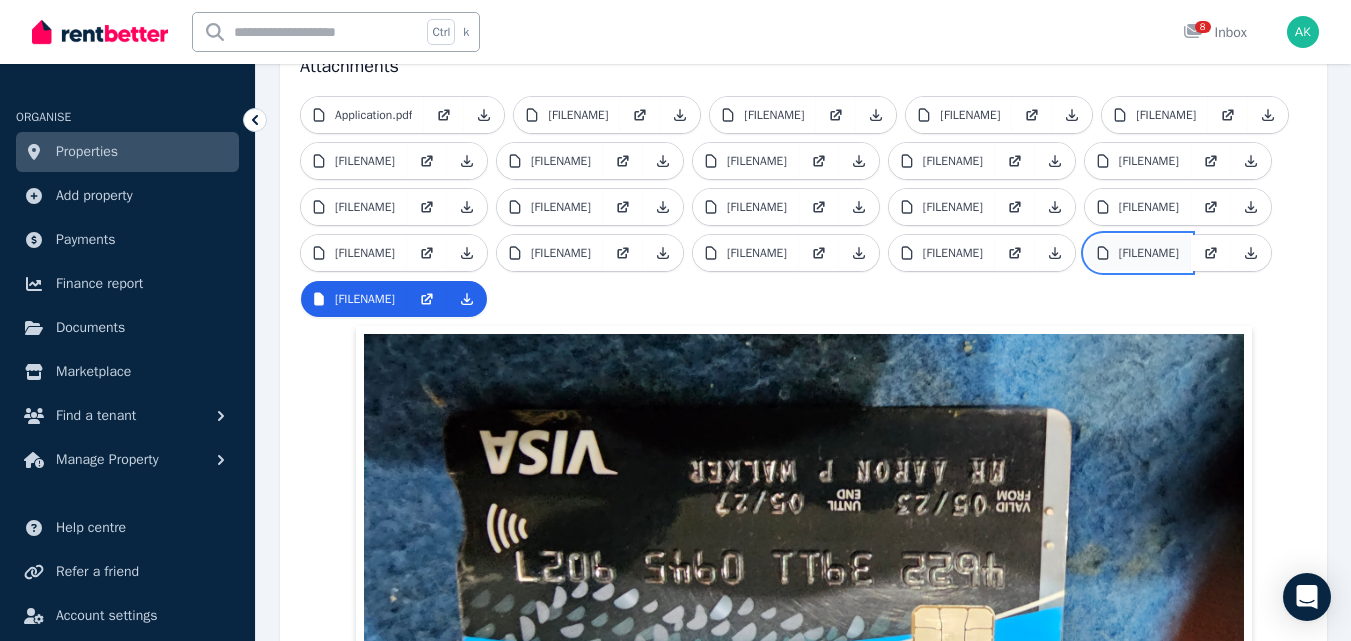 click on "20250501_080012.jpg" at bounding box center (1149, 253) 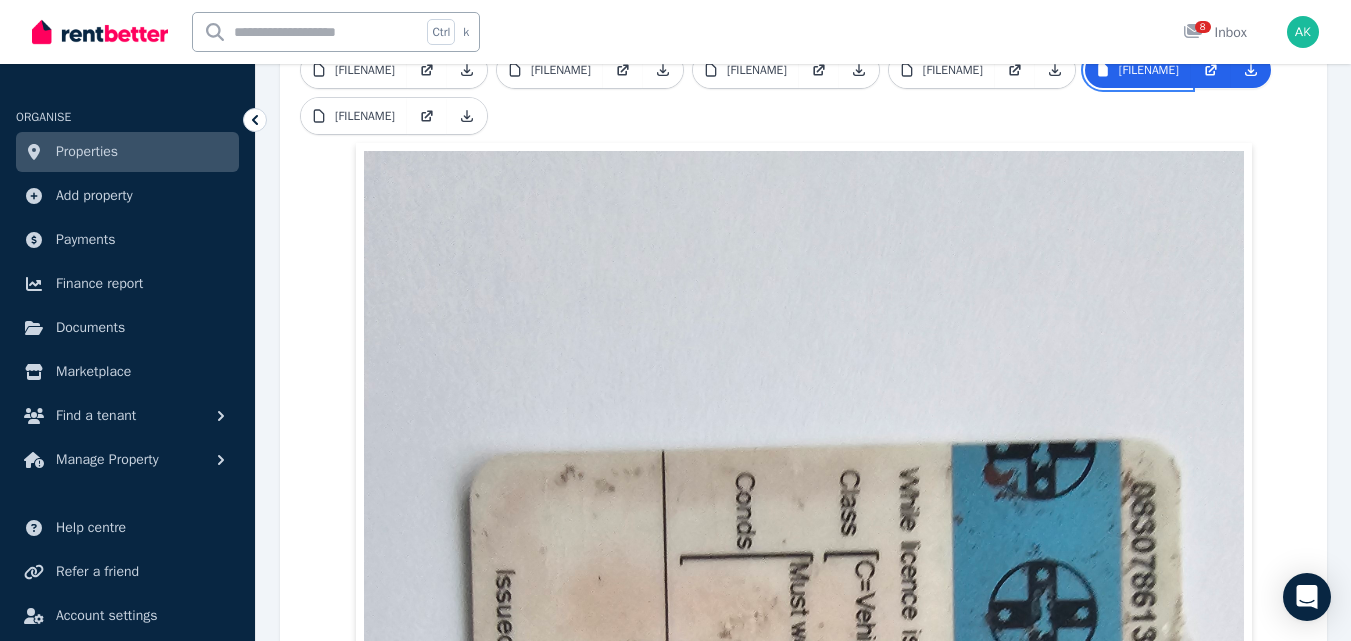 scroll, scrollTop: 660, scrollLeft: 0, axis: vertical 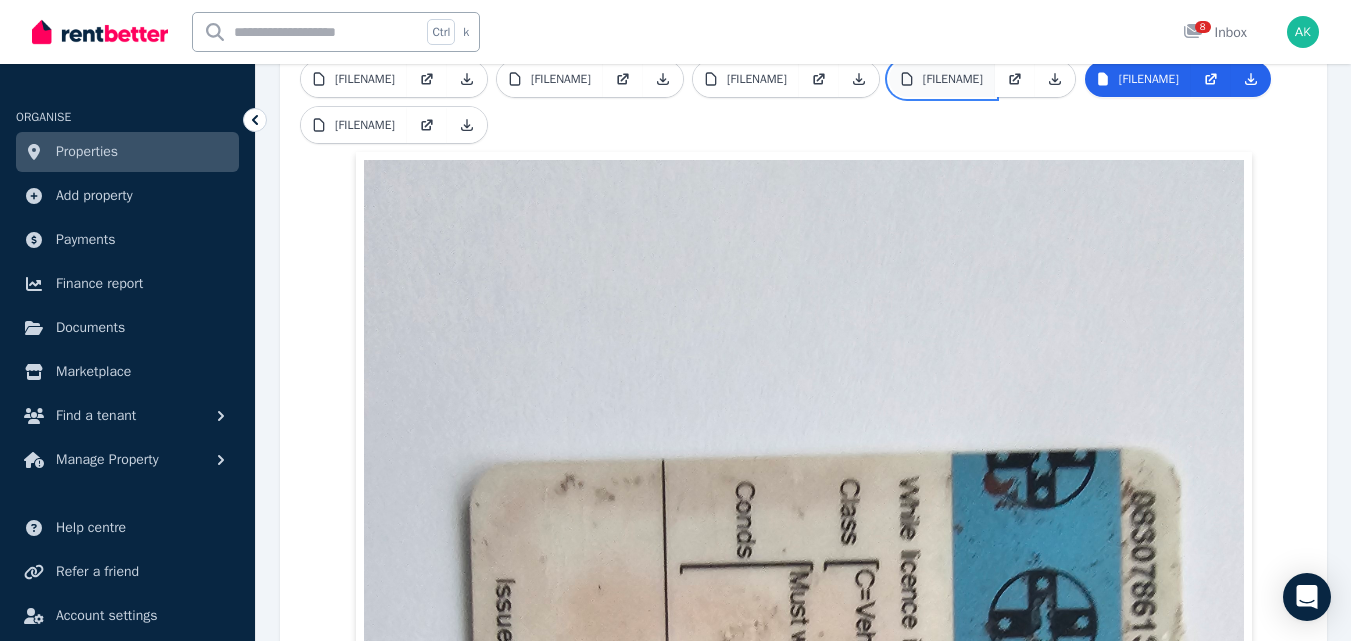 click on "20250501_075959.jpg" at bounding box center [953, 79] 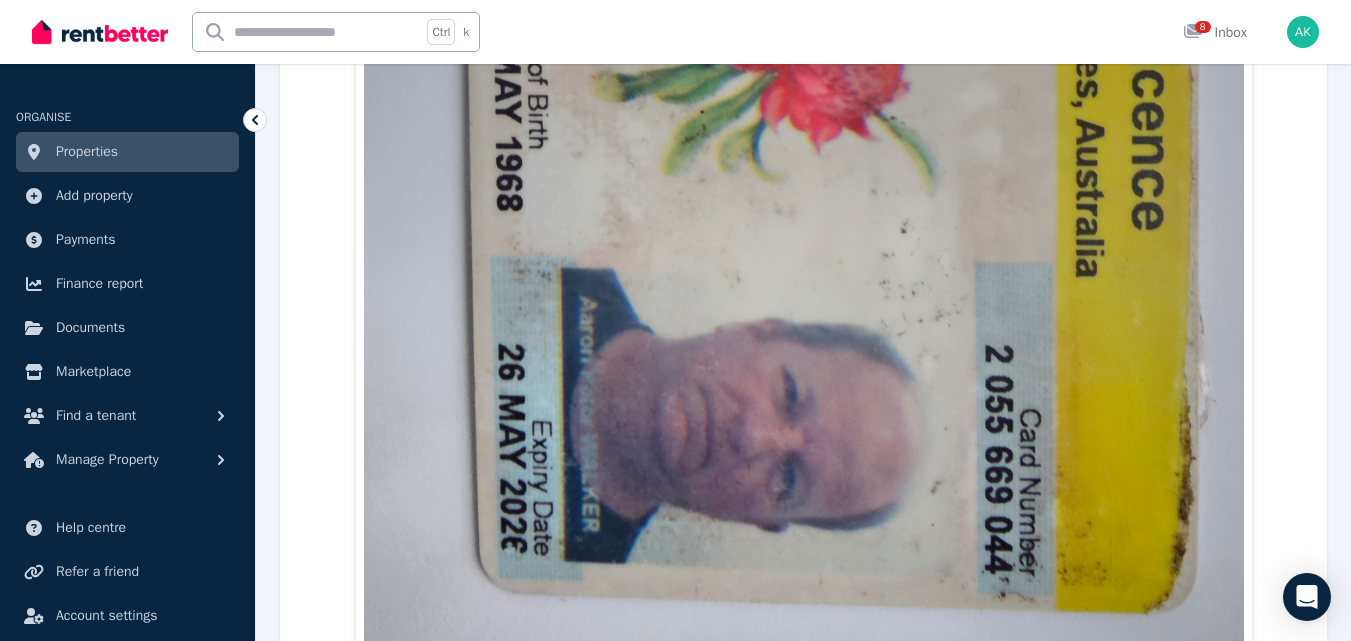 scroll, scrollTop: 1549, scrollLeft: 0, axis: vertical 